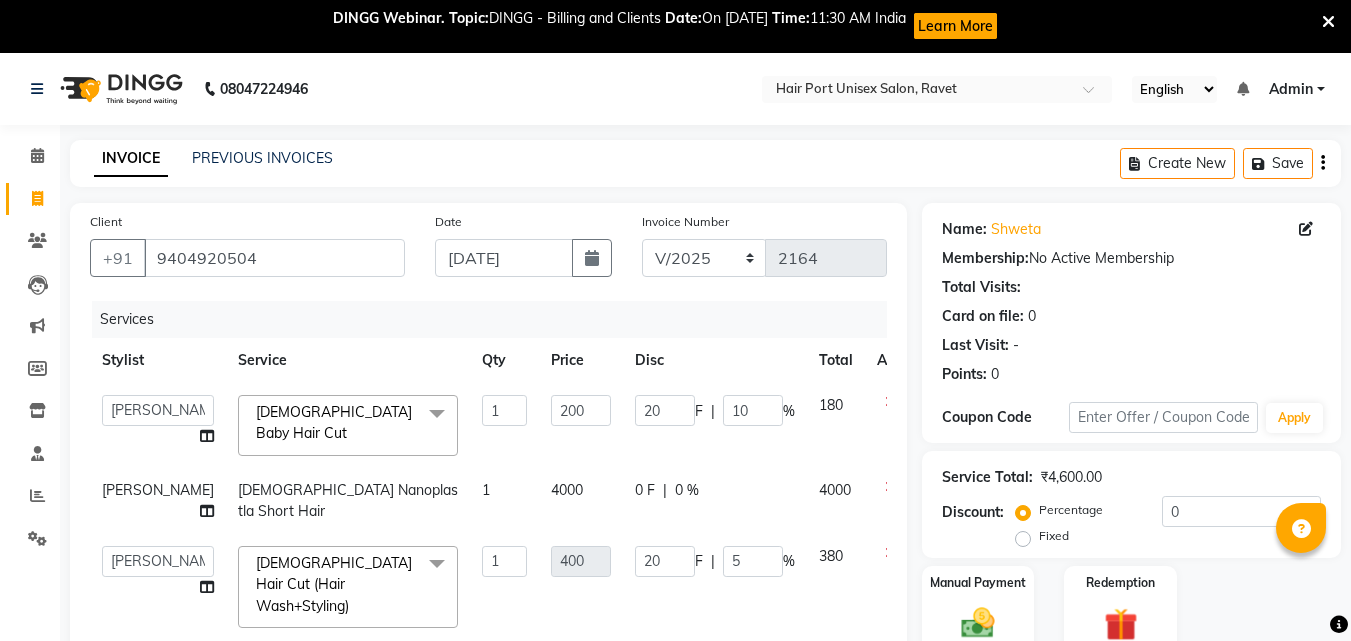 select on "66342" 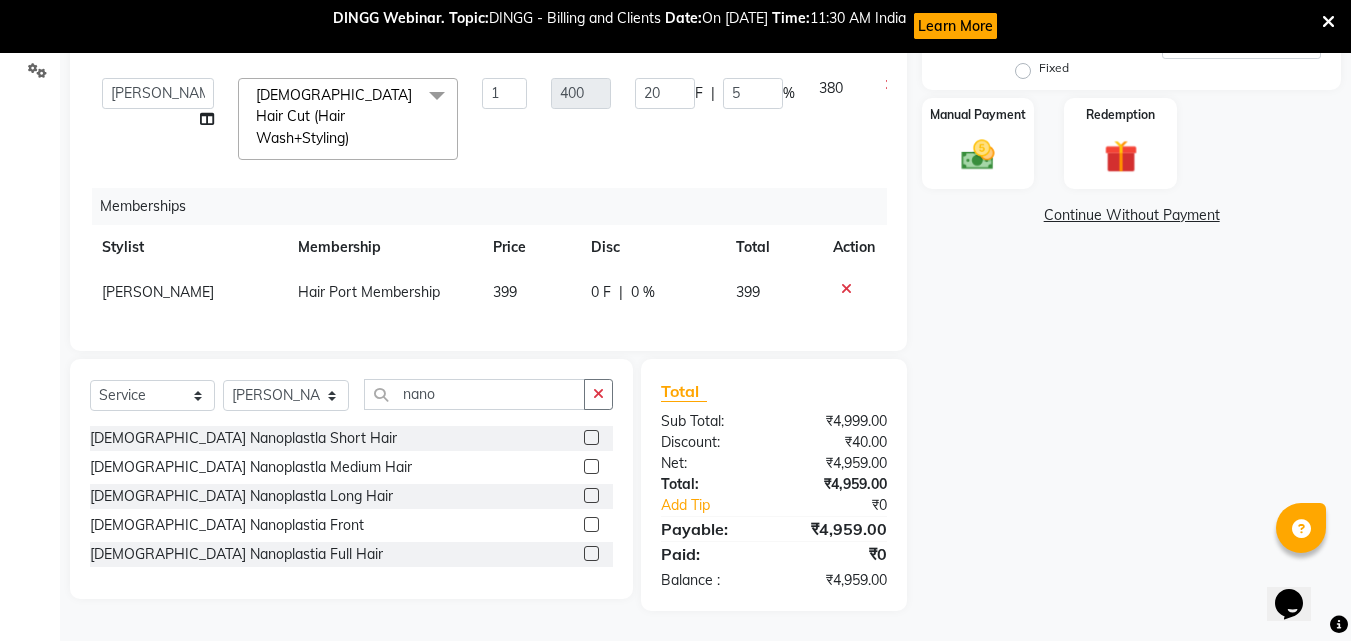scroll, scrollTop: 0, scrollLeft: 0, axis: both 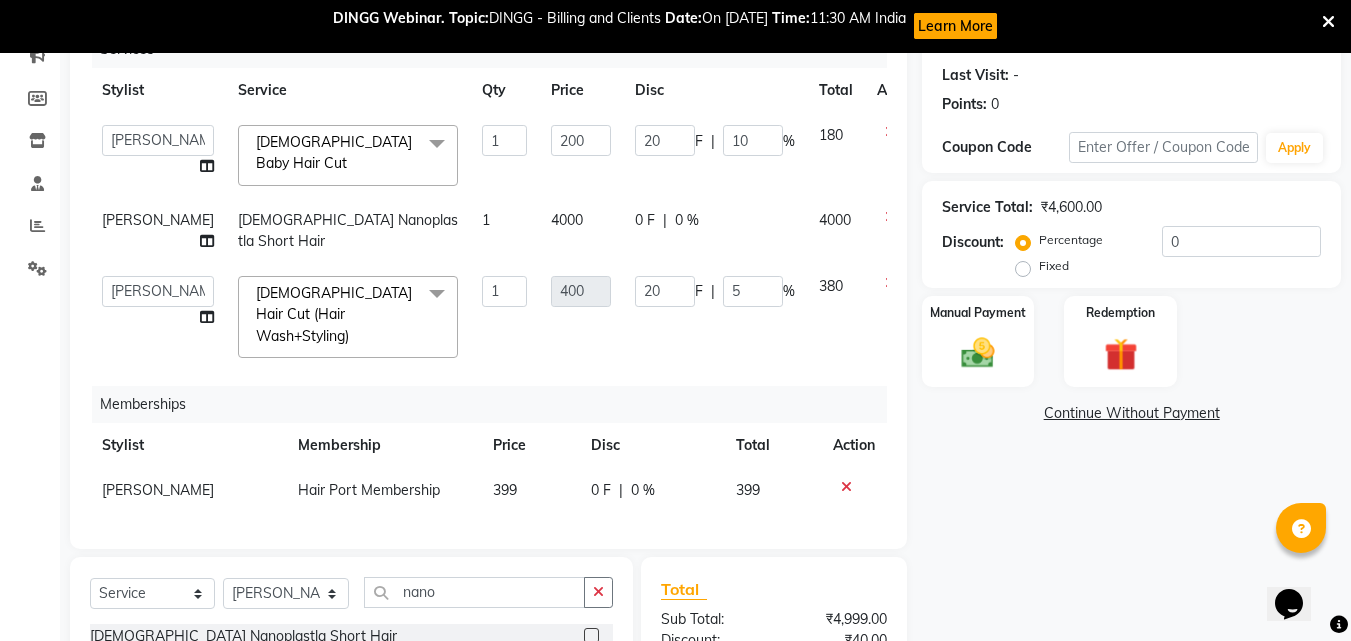 click on "Total Sub Total: ₹4,999.00 Discount: ₹40.00 Net: ₹4,959.00 Total: ₹4,959.00 Add Tip ₹0 Payable: ₹4,959.00 Paid: ₹0 Balance   : ₹4,959.00" 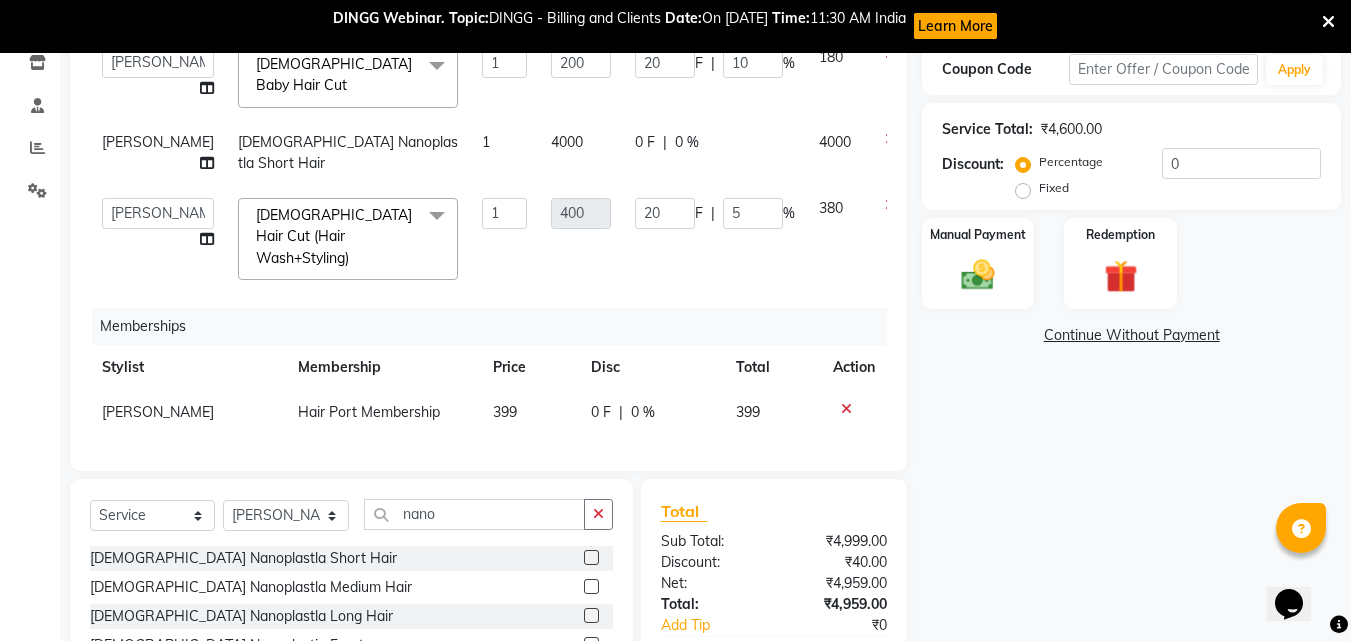 scroll, scrollTop: 350, scrollLeft: 0, axis: vertical 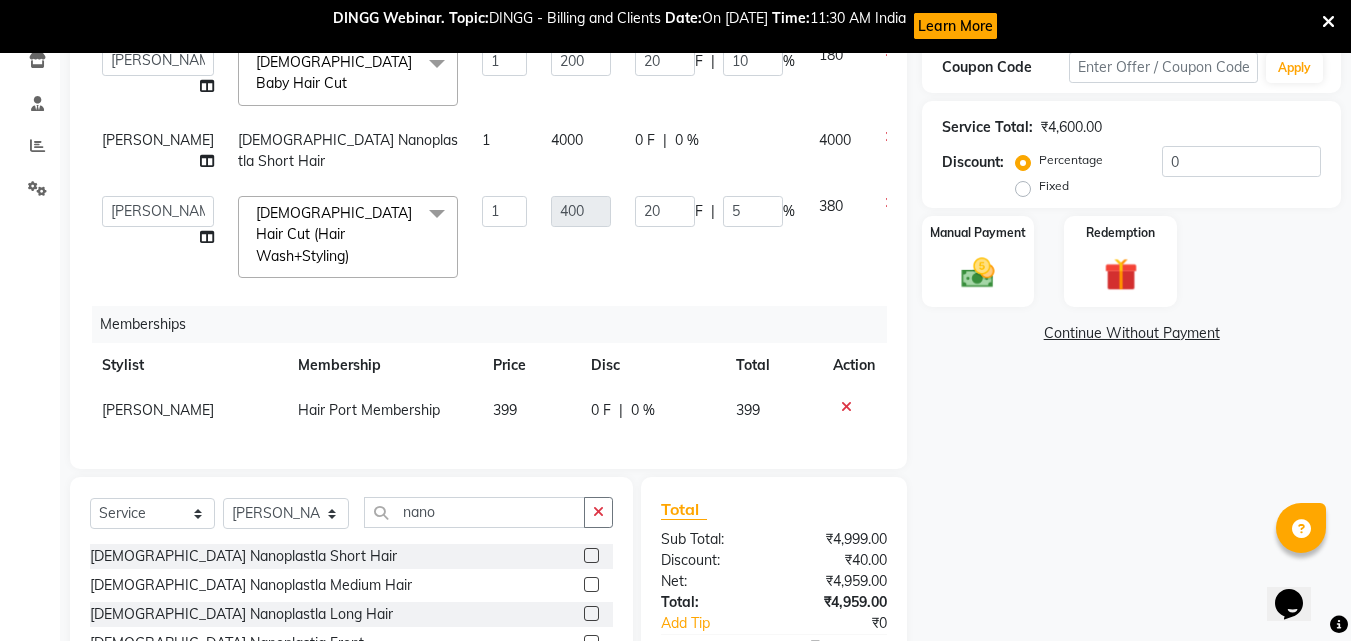 click 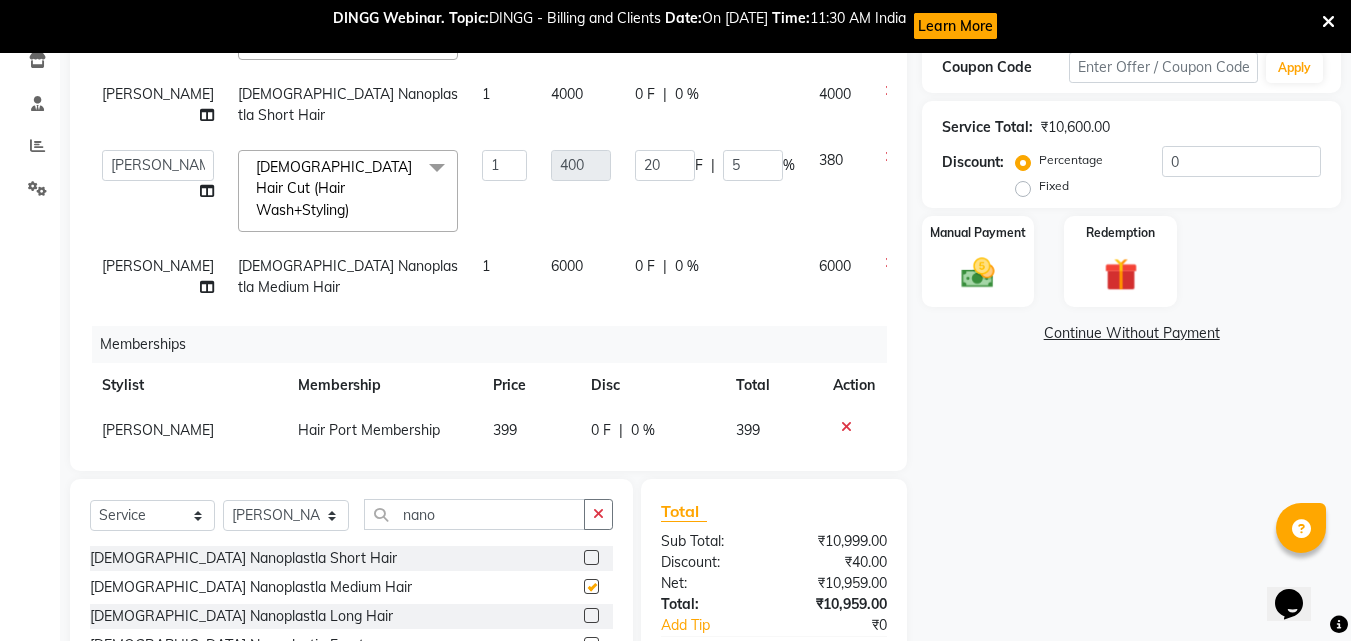 checkbox on "false" 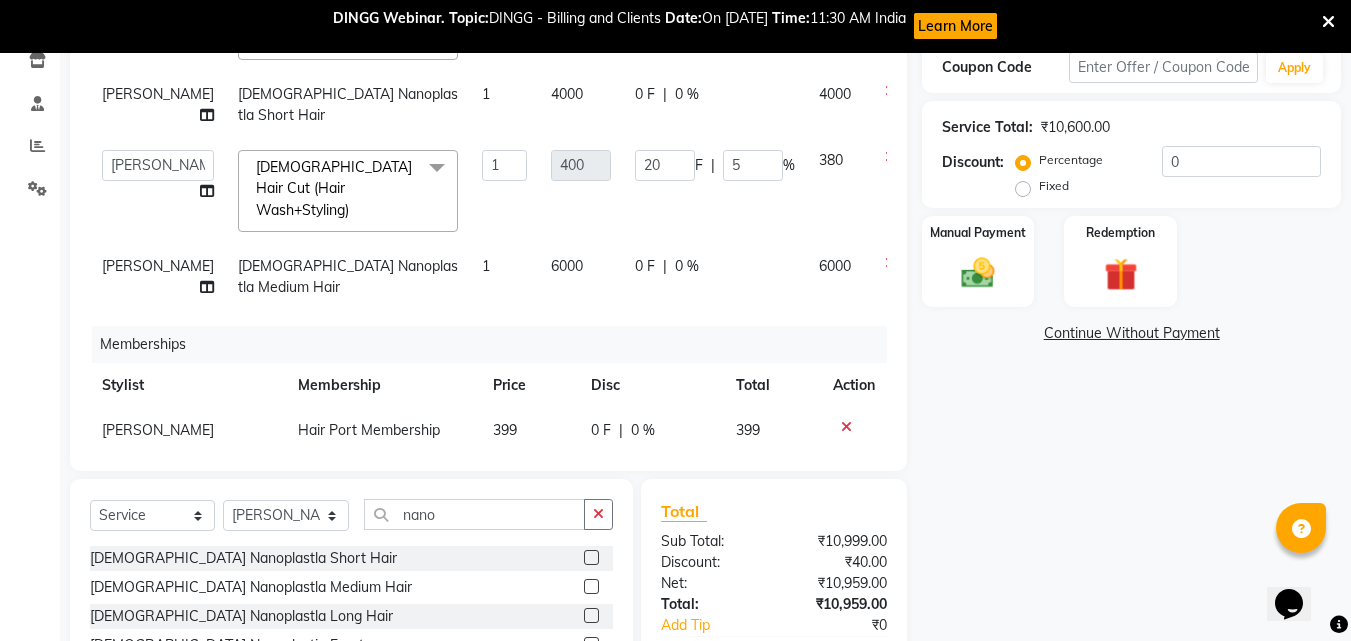 click on "[DEMOGRAPHIC_DATA] Nanoplastla Short Hair  [DEMOGRAPHIC_DATA] Nanoplastla Medium Hair  [DEMOGRAPHIC_DATA] Nanoplastla Long Hair   [DEMOGRAPHIC_DATA] Nanoplastia Front  [DEMOGRAPHIC_DATA] Nanoplastia Full Hair" 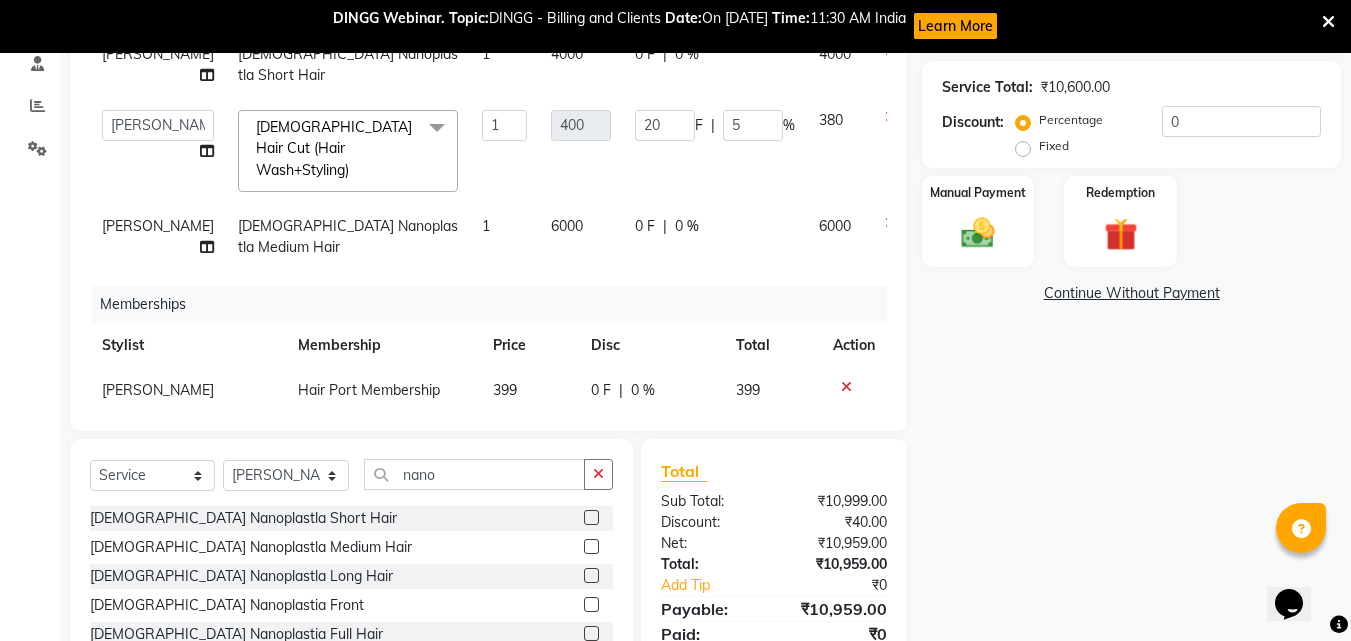 click 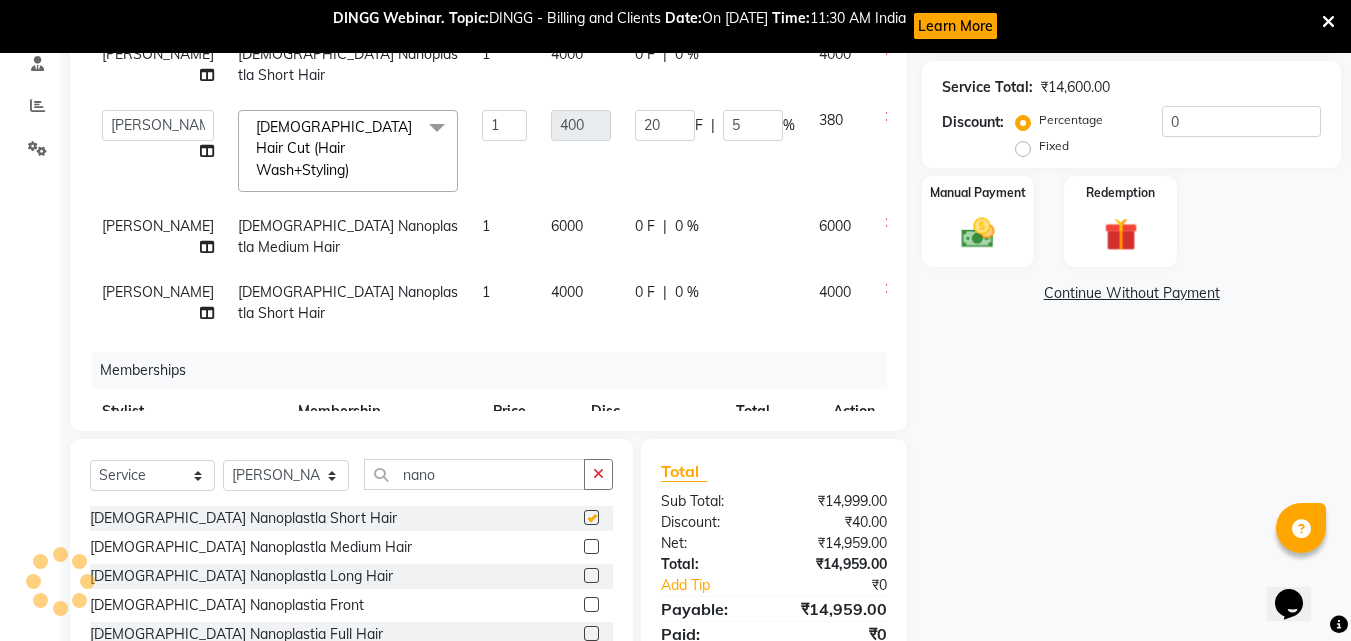 checkbox on "false" 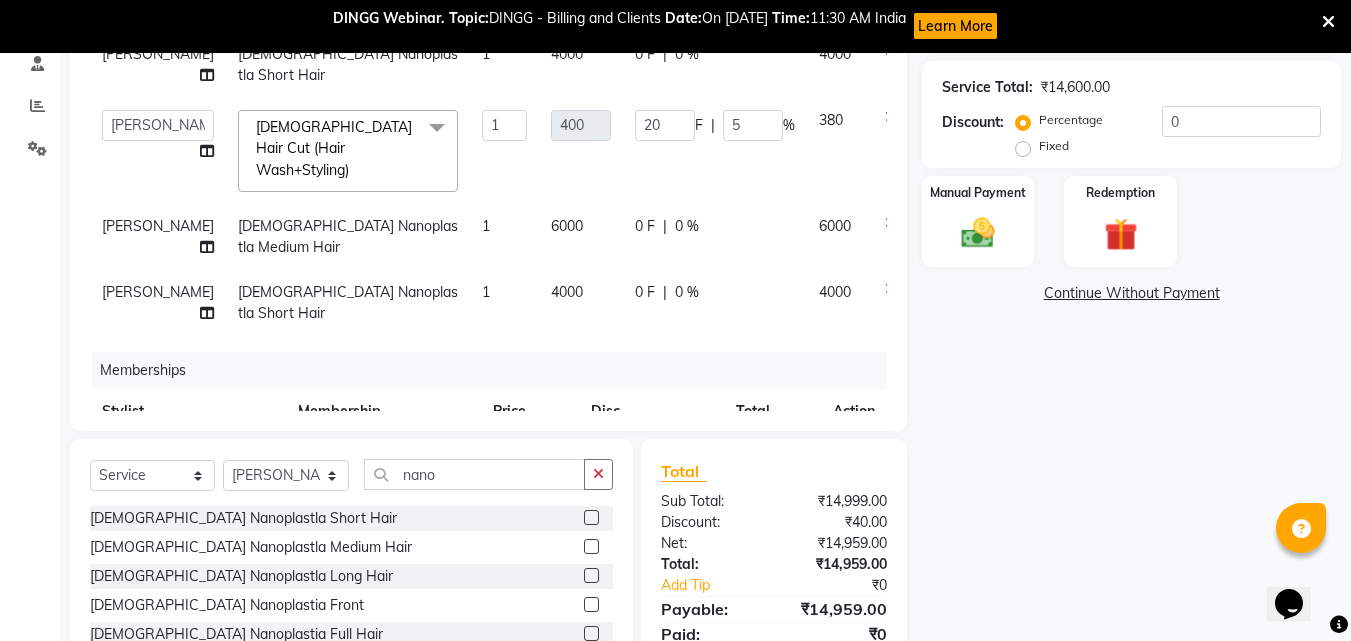 click 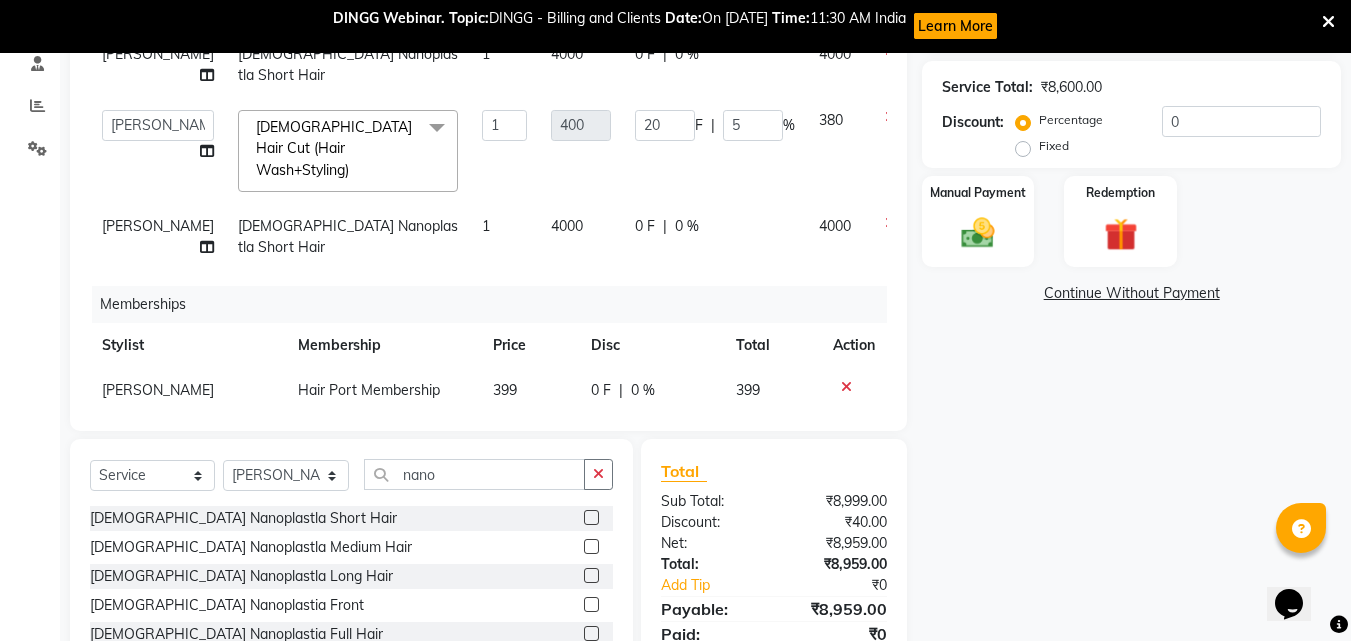 click on "4000" 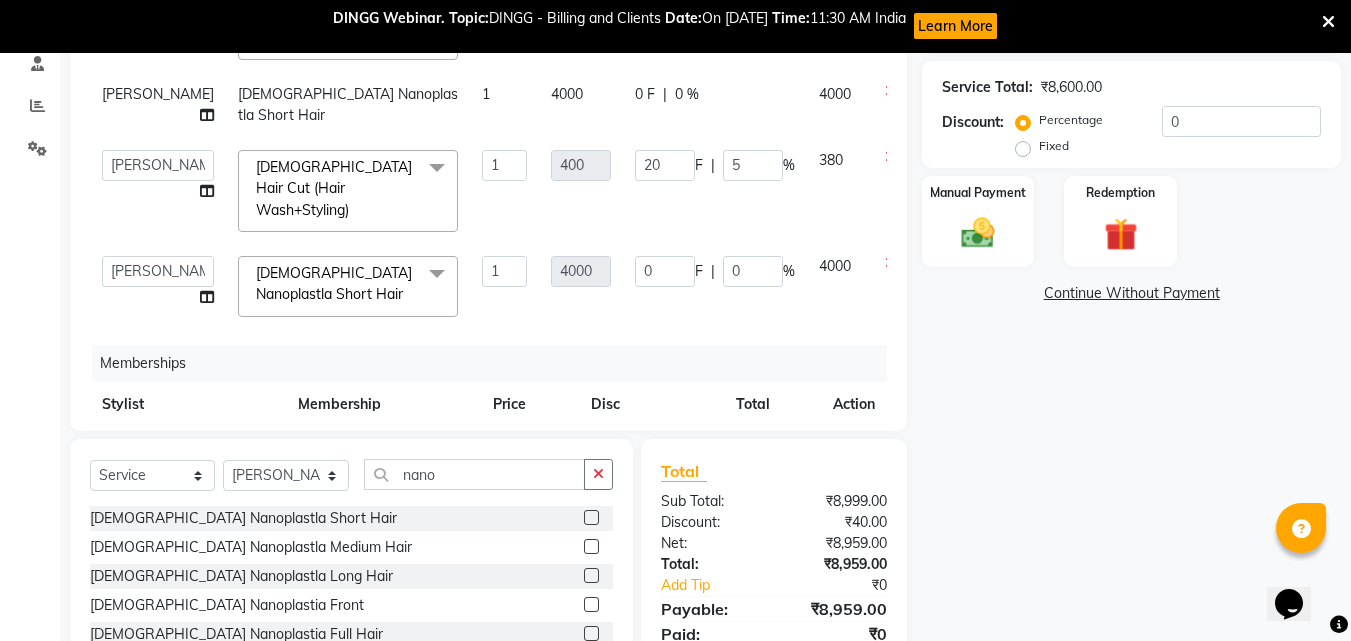 scroll, scrollTop: 0, scrollLeft: 0, axis: both 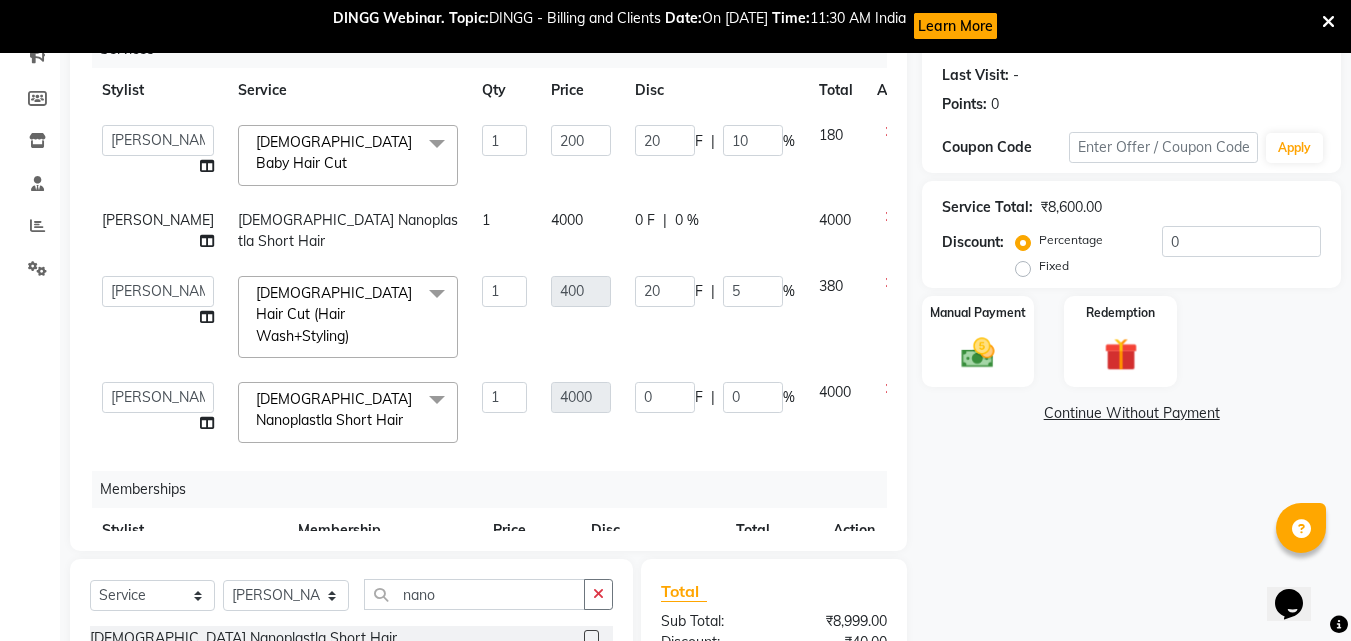 click 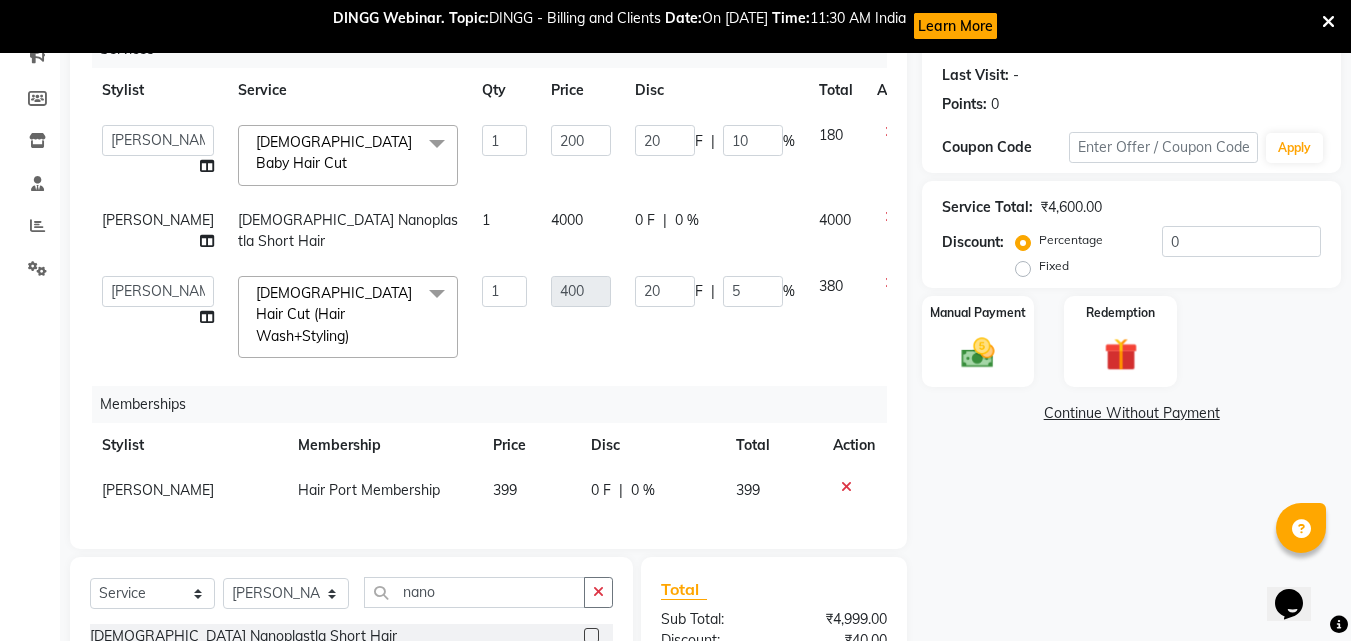 click on "4000" 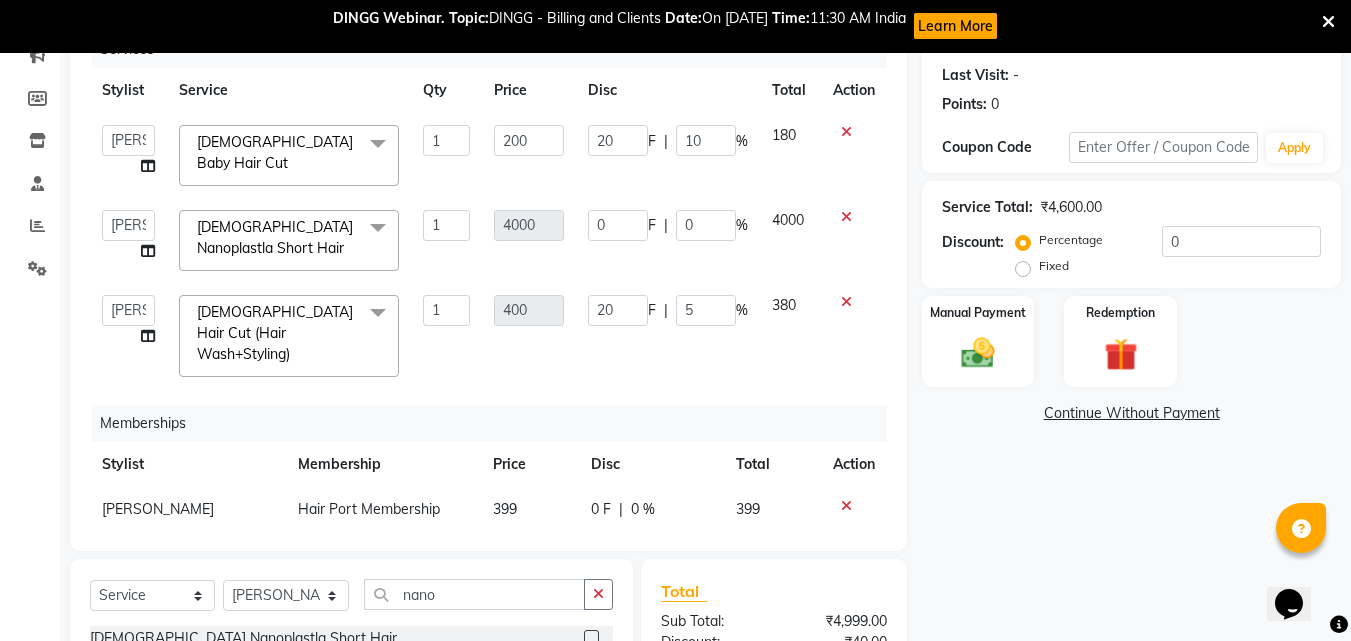 click on "380" 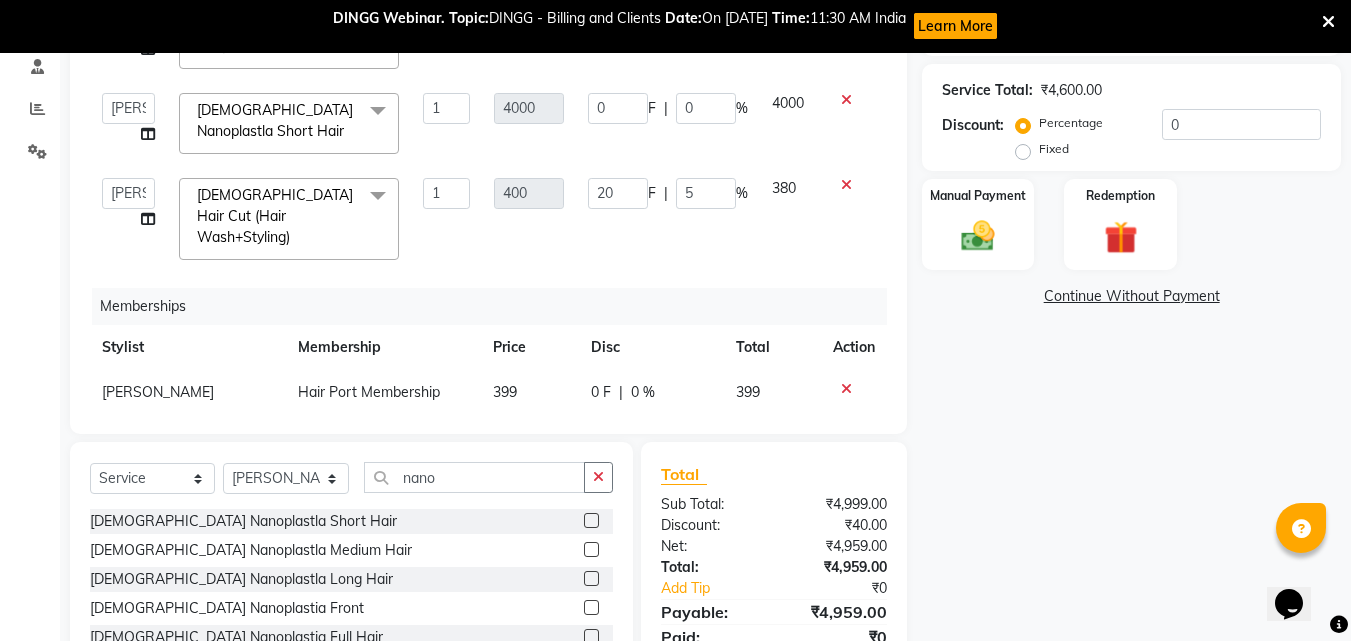 scroll, scrollTop: 470, scrollLeft: 0, axis: vertical 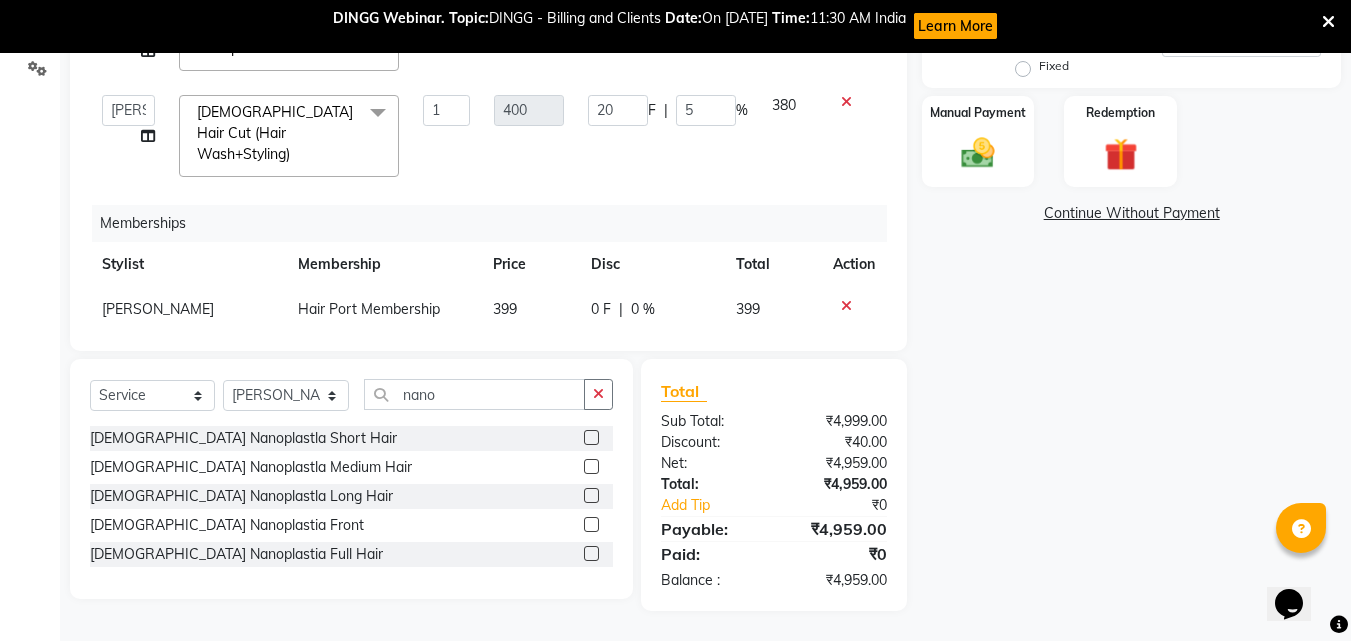 click on "[DEMOGRAPHIC_DATA] Nanoplastla Long Hair" 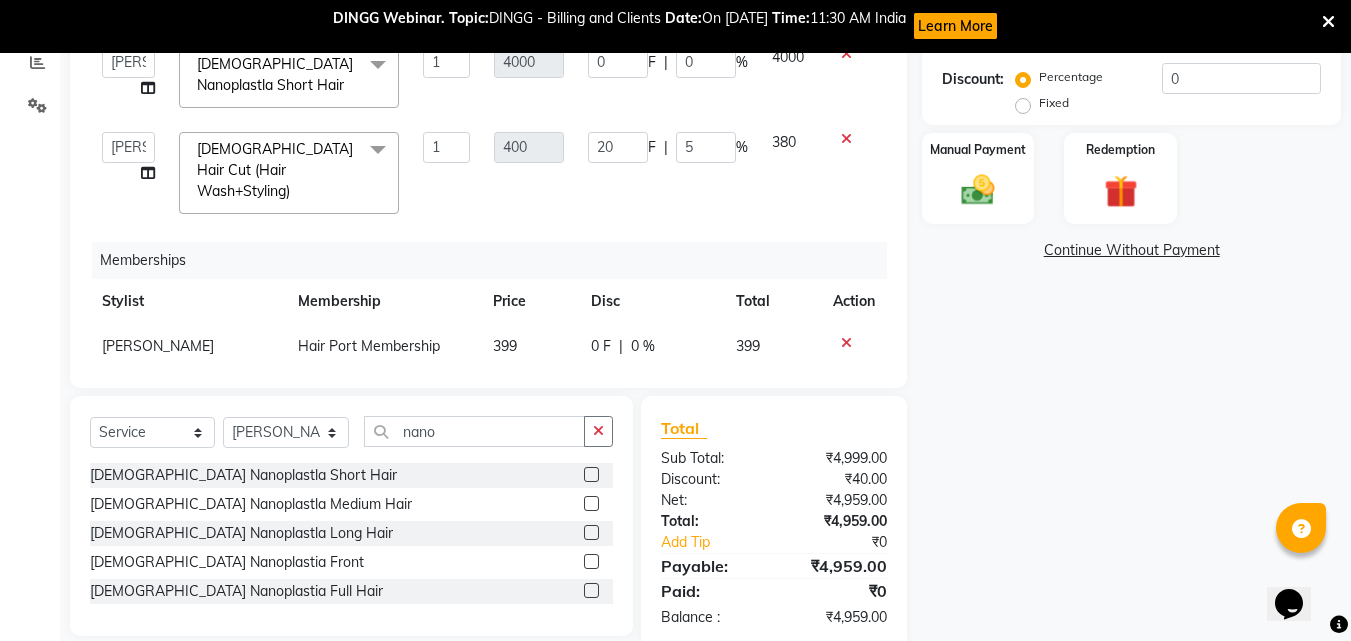 scroll, scrollTop: 430, scrollLeft: 0, axis: vertical 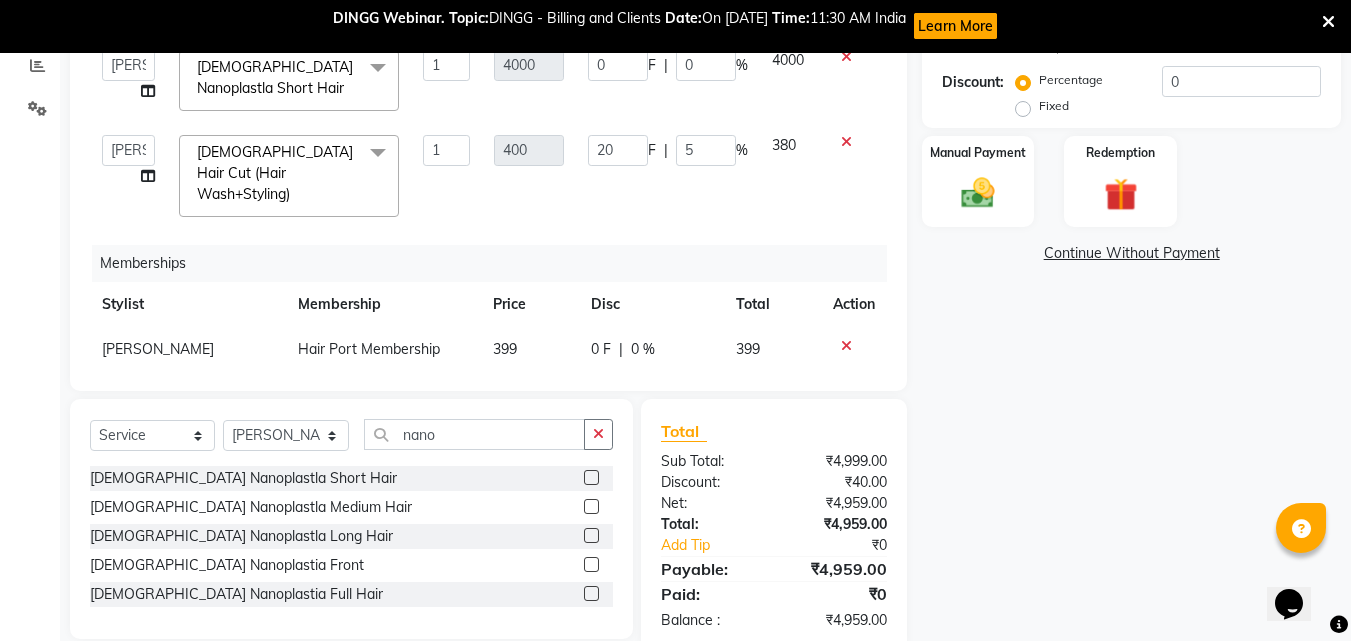 click 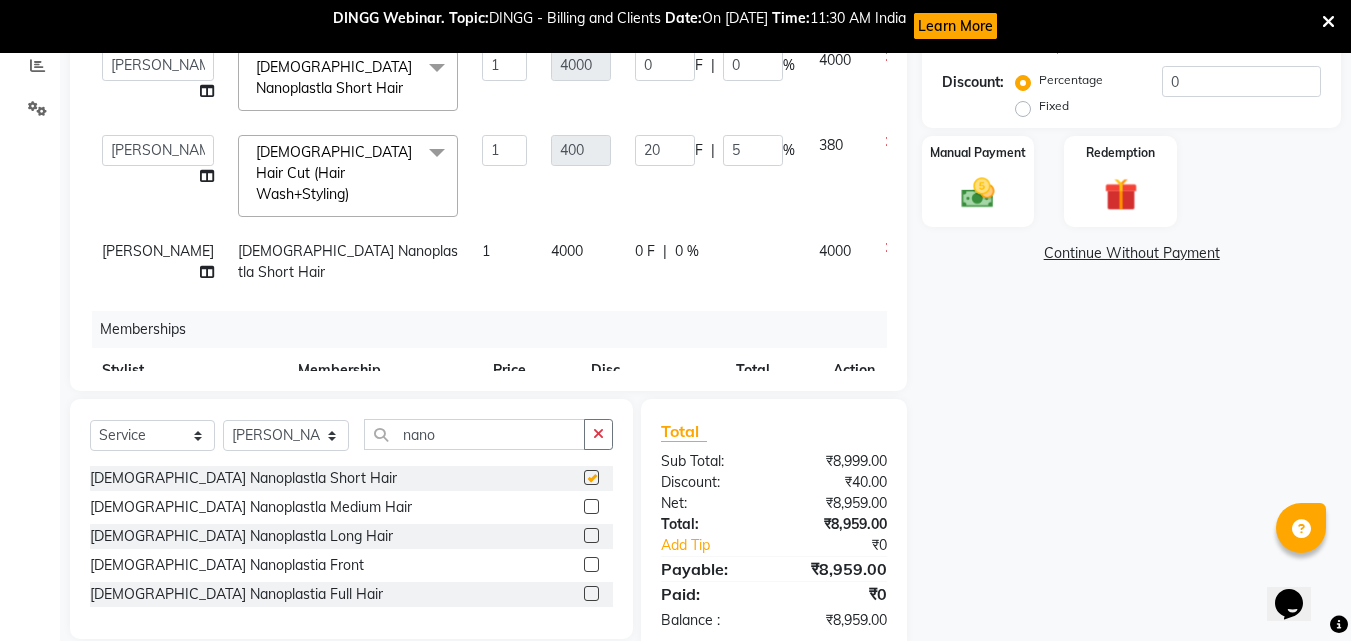 checkbox on "false" 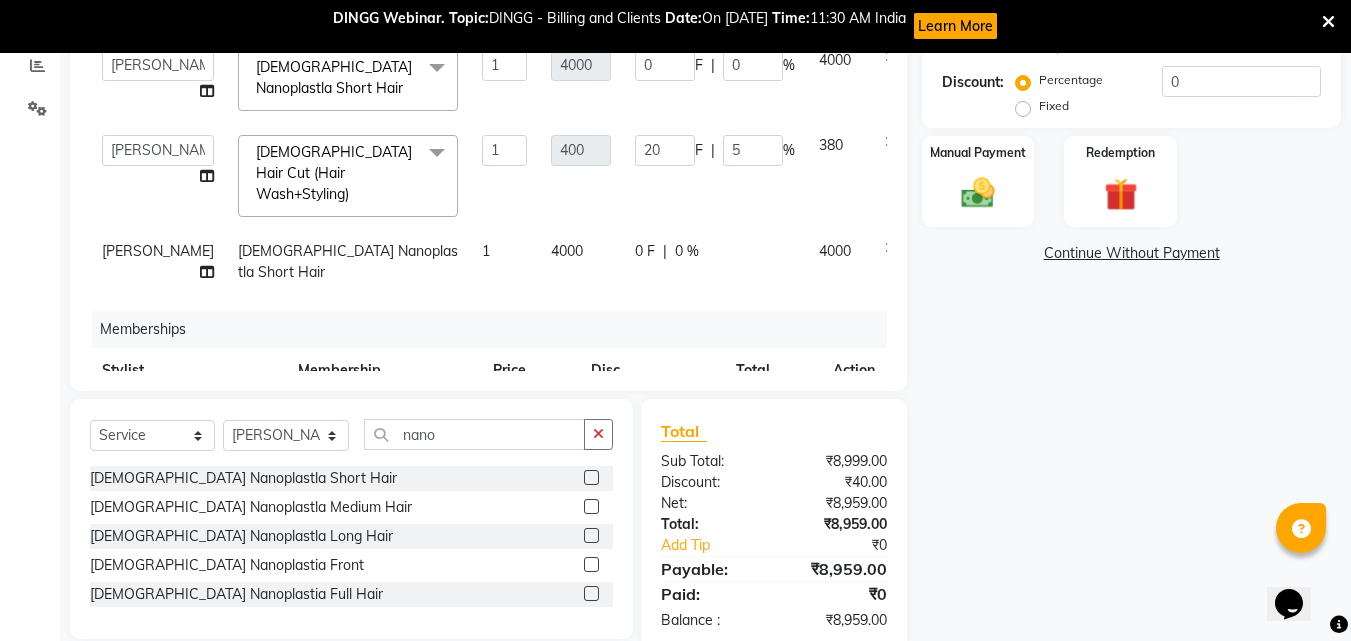 click on "4000" 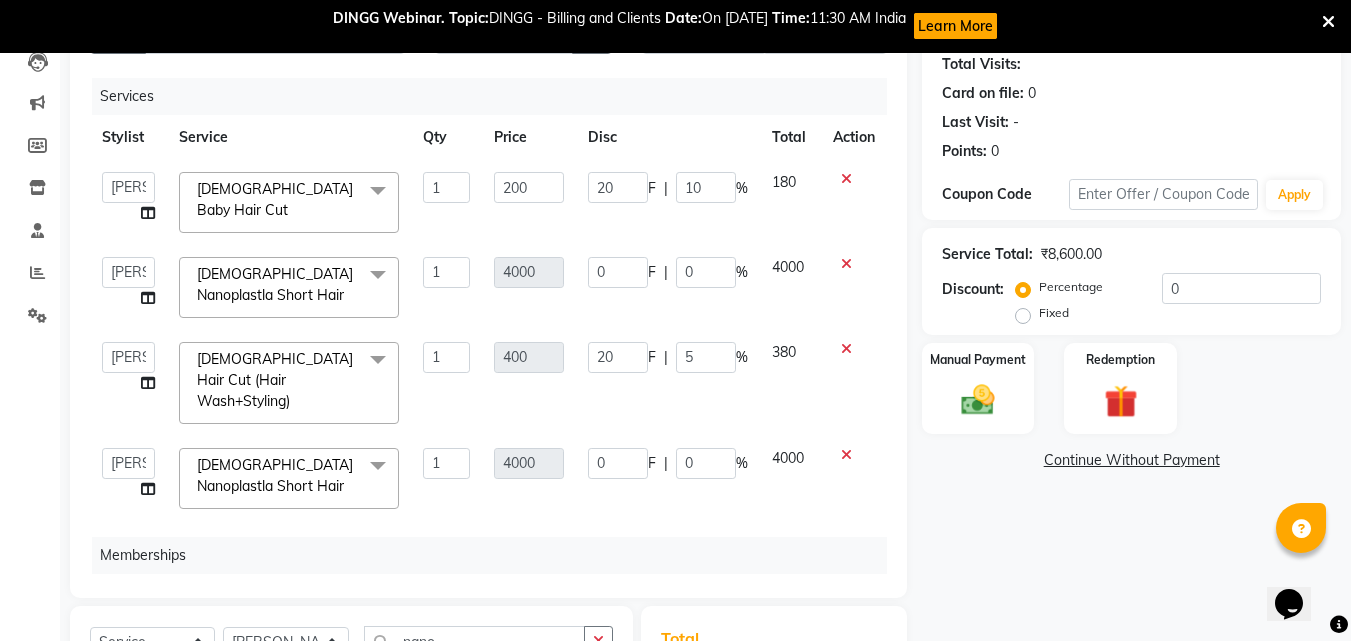 scroll, scrollTop: 190, scrollLeft: 0, axis: vertical 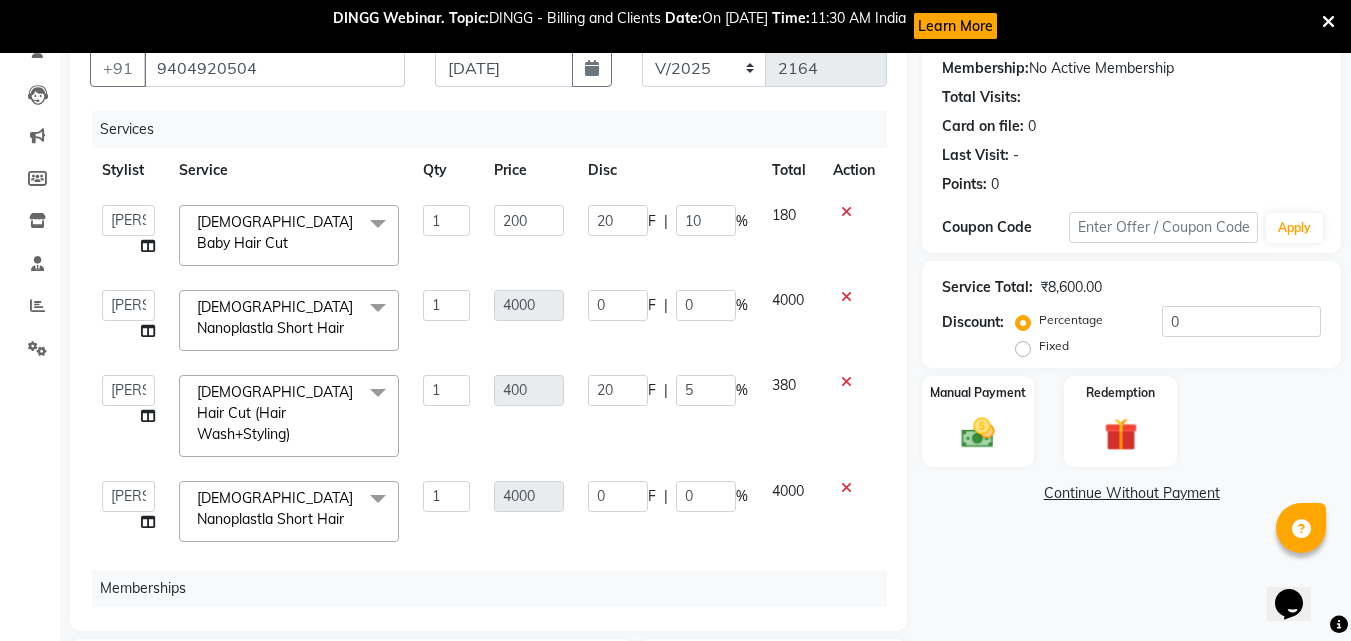 click 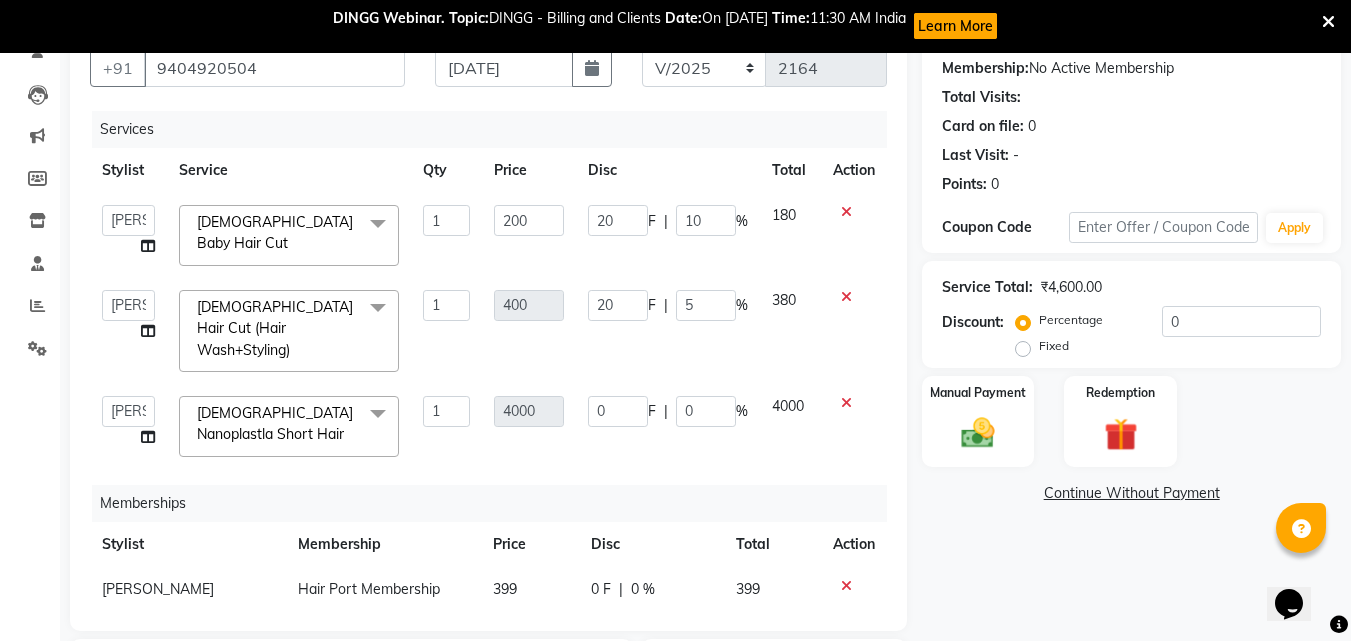 click on "Services Stylist Service Qty Price Disc Total Action  [PERSON_NAME]    [PERSON_NAME]   [PERSON_NAME]   [PERSON_NAME] [PERSON_NAME]    [PERSON_NAME] [PERSON_NAME] Mane  [DEMOGRAPHIC_DATA] Baby Hair Cut  x [DEMOGRAPHIC_DATA] Hair Cut (Hair Wash+Styling) [DEMOGRAPHIC_DATA] Flicks Cut [DEMOGRAPHIC_DATA] Hair Wash+ Blow Dry [DEMOGRAPHIC_DATA] Baby Hair Cut [DEMOGRAPHIC_DATA] Treated Hair Wash+ Blow Dry [DEMOGRAPHIC_DATA] Styling Short Hair [DEMOGRAPHIC_DATA] Styling Medium Hair [DEMOGRAPHIC_DATA] Styling Long Hair  [DEMOGRAPHIC_DATA] Styling Iron/Tong Short Hair [DEMOGRAPHIC_DATA] Styling Iron/Tong Medium Hair [DEMOGRAPHIC_DATA] Styling Iron/Tong Long Hair [DEMOGRAPHIC_DATA] Straightening Short Hair [DEMOGRAPHIC_DATA] Straightening Medium Hair [DEMOGRAPHIC_DATA] Staightening Long Hair [DEMOGRAPHIC_DATA] Smoothing Short Hair [DEMOGRAPHIC_DATA] Smoothing Medium Hair [DEMOGRAPHIC_DATA] Smoothing Long Hair [DEMOGRAPHIC_DATA] Nanoplastla Short Hair [DEMOGRAPHIC_DATA] Nanoplastla Medium Hair [DEMOGRAPHIC_DATA] Nanoplastla Long Hair  [DEMOGRAPHIC_DATA] Keratin Short Hair [DEMOGRAPHIC_DATA] Keratin Medium Hair  [DEMOGRAPHIC_DATA] Keratin Long Hair [DEMOGRAPHIC_DATA] Bluetox Short Hair [DEMOGRAPHIC_DATA] Bluetox Medium Hair  [DEMOGRAPHIC_DATA] Bluetox Tong Hair [DEMOGRAPHIC_DATA] Hair Spa Deep Nourishing [DEMOGRAPHIC_DATA] Head Massage 1 20" 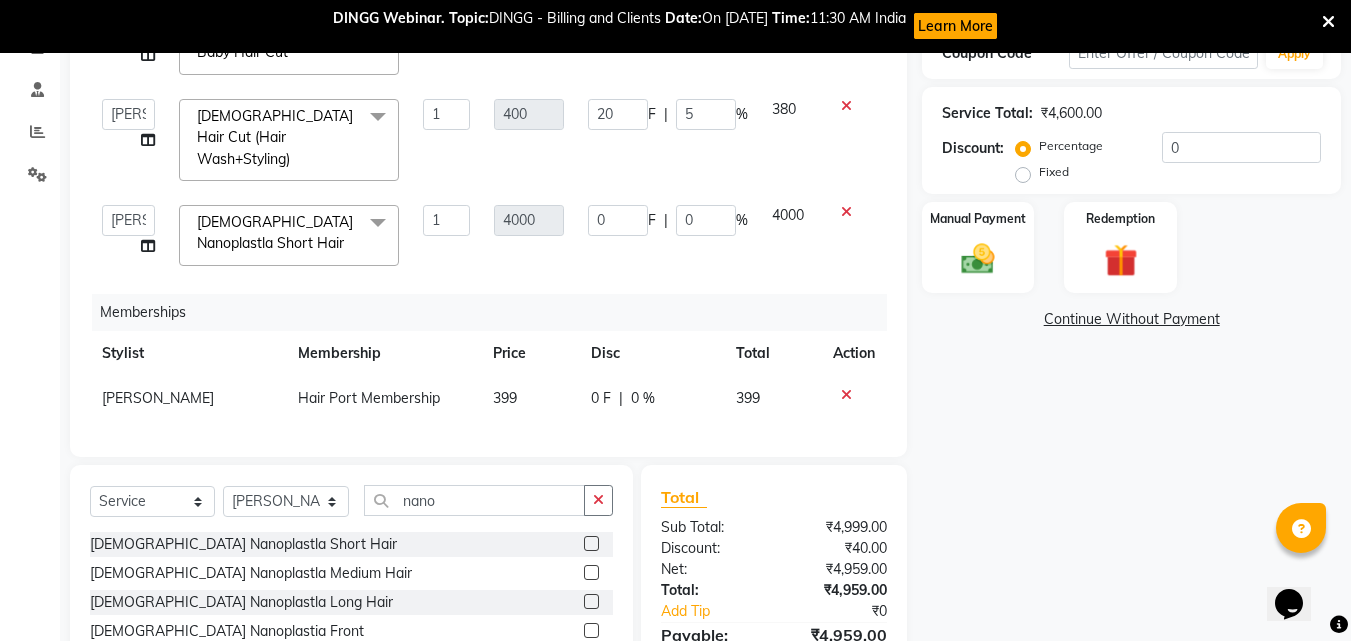 scroll, scrollTop: 390, scrollLeft: 0, axis: vertical 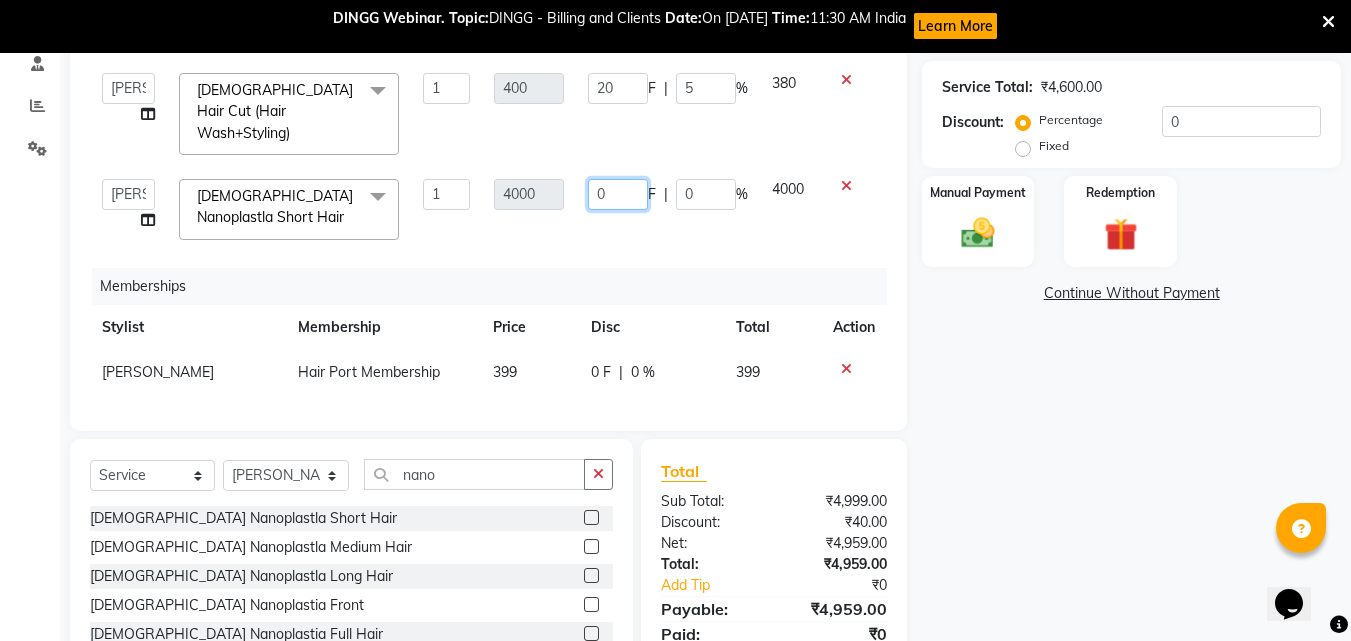 click on "0" 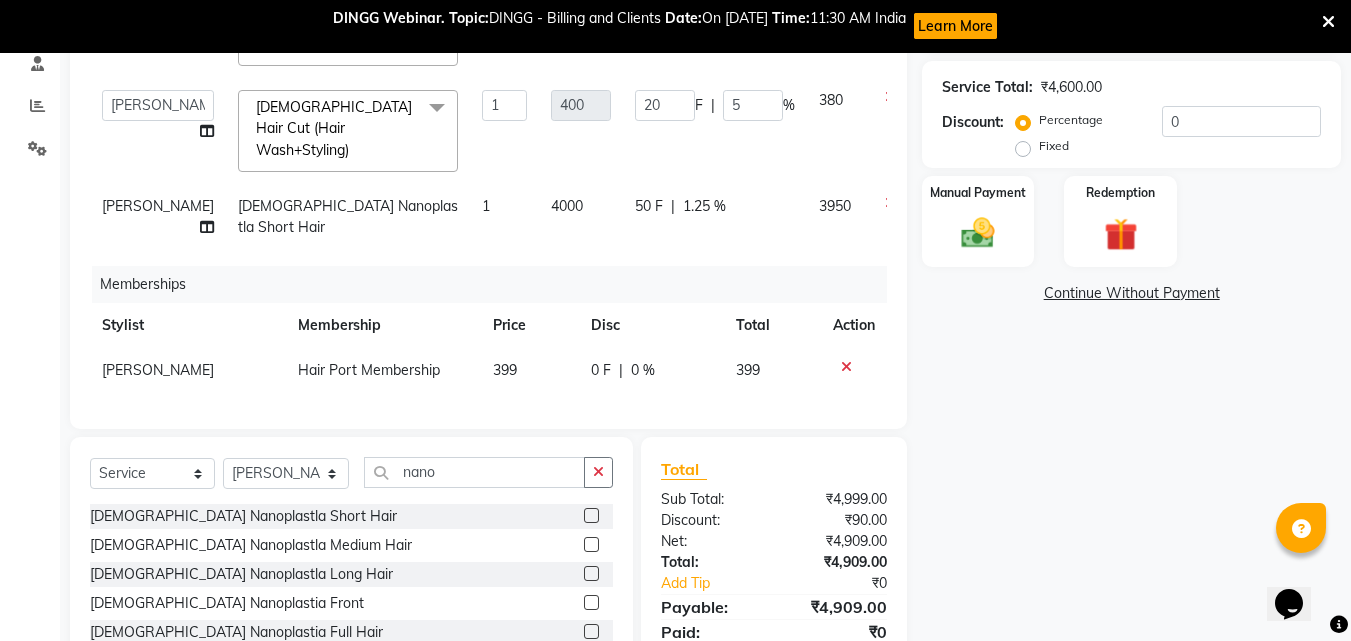 click on "50 F | 1.25 %" 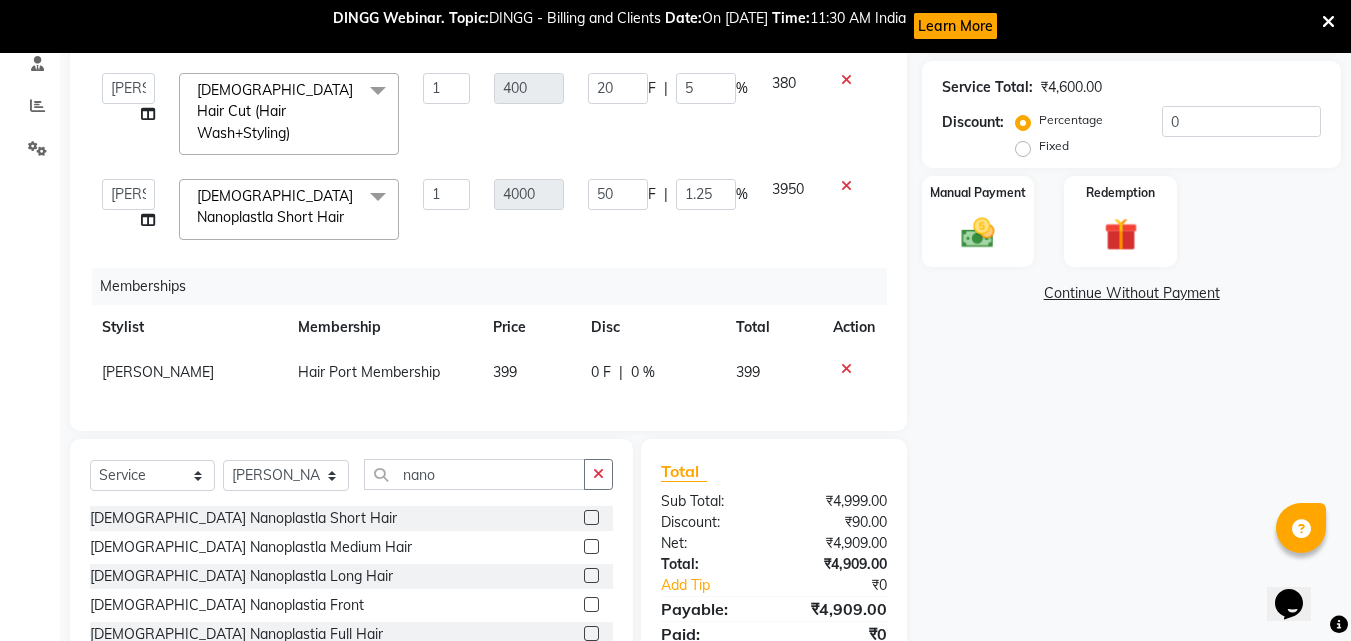 click 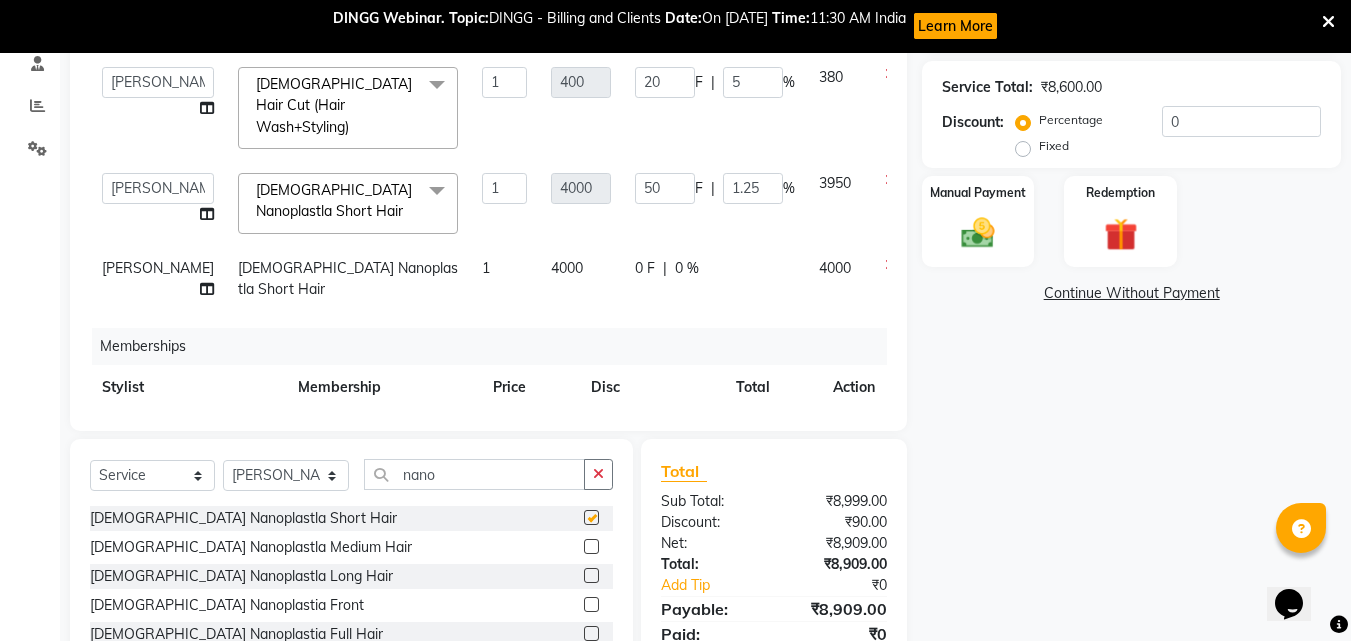 checkbox on "false" 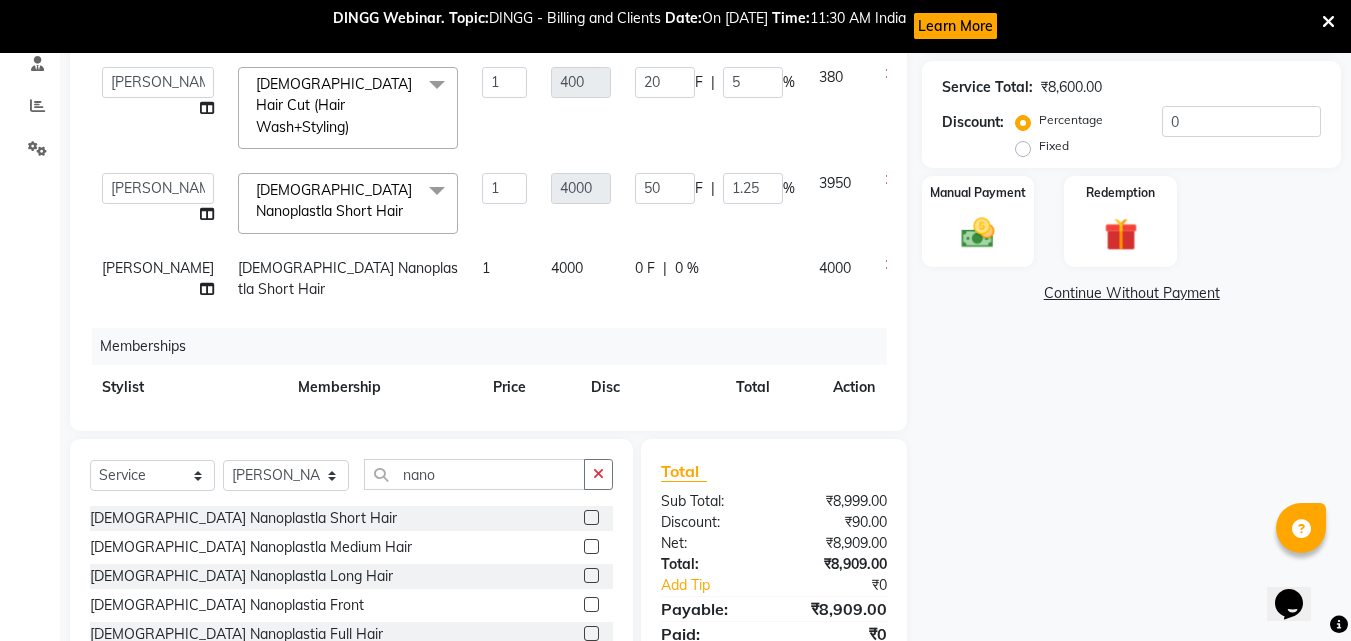 click 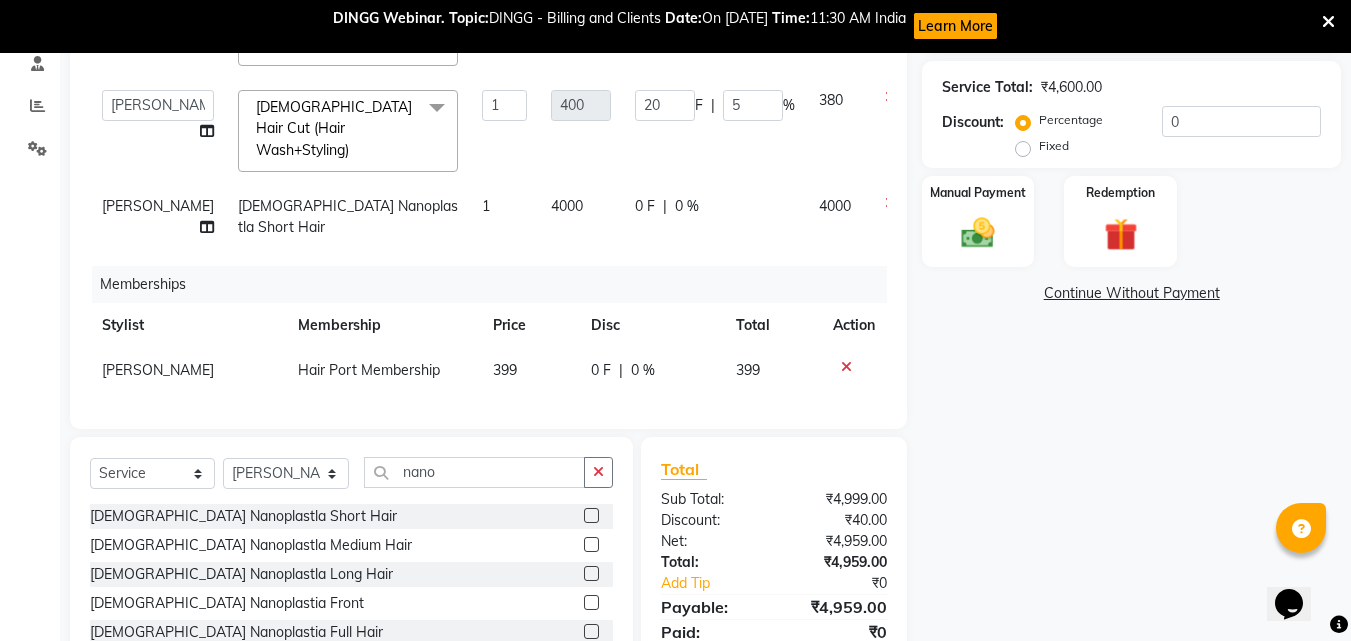 click on "0 F | 0 %" 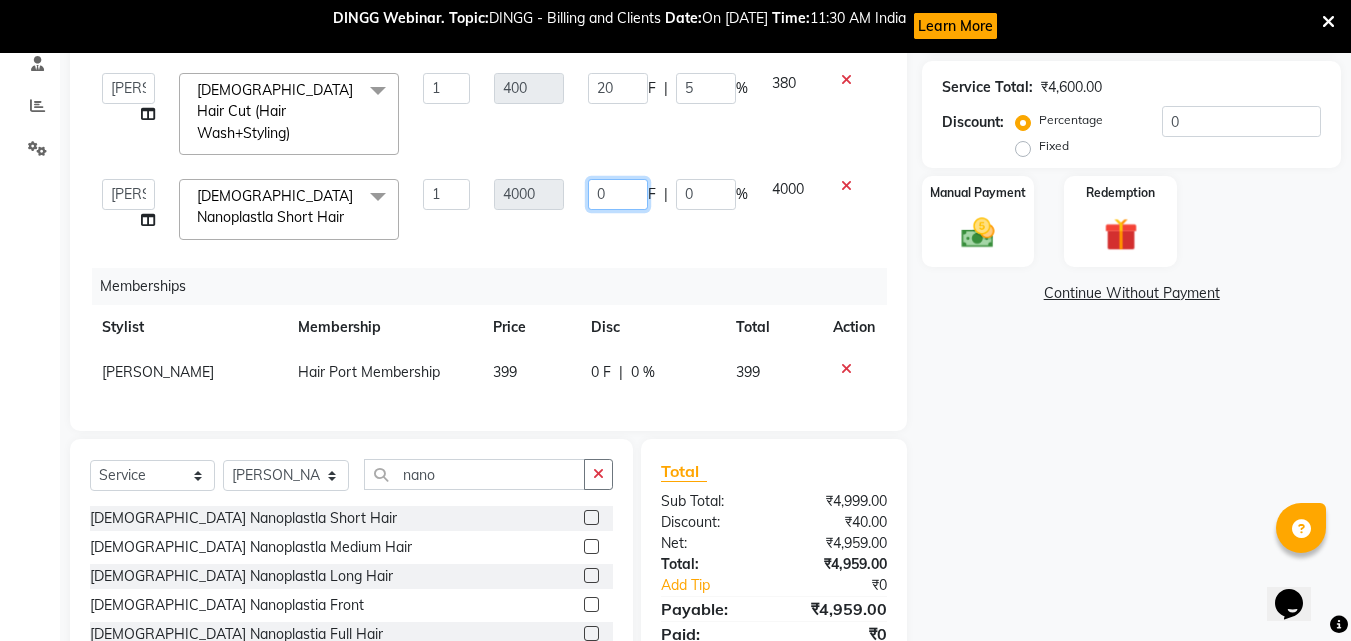 click on "0" 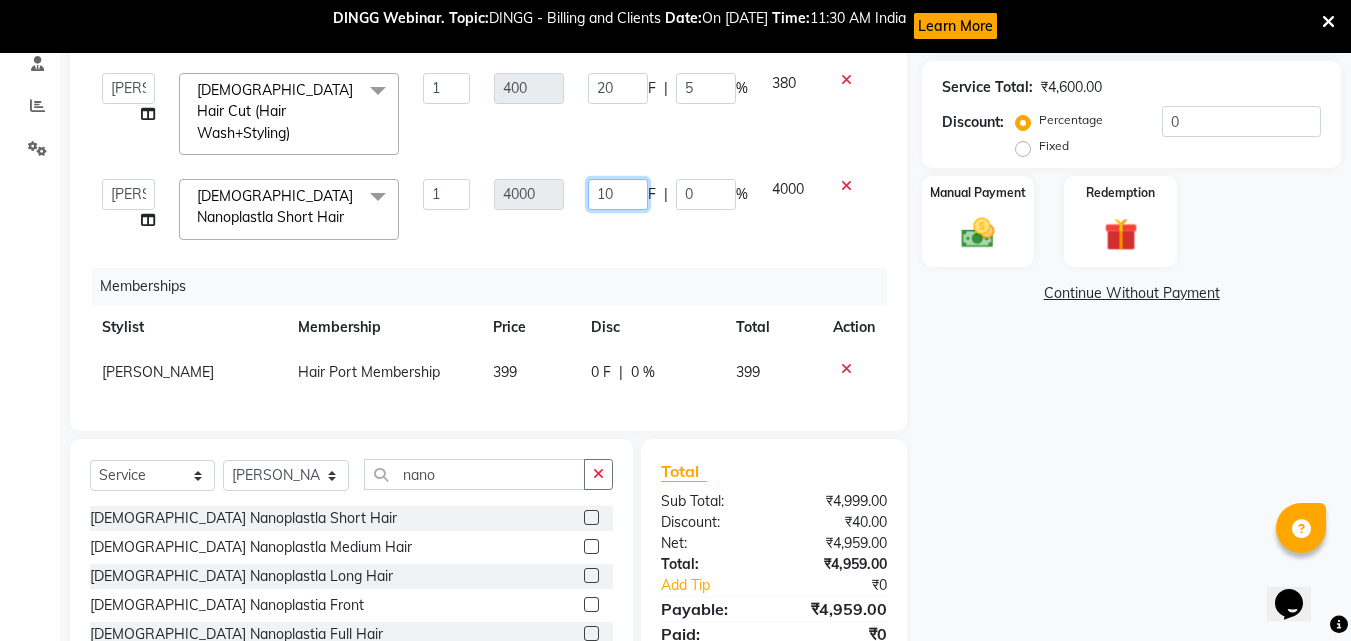 type on "100" 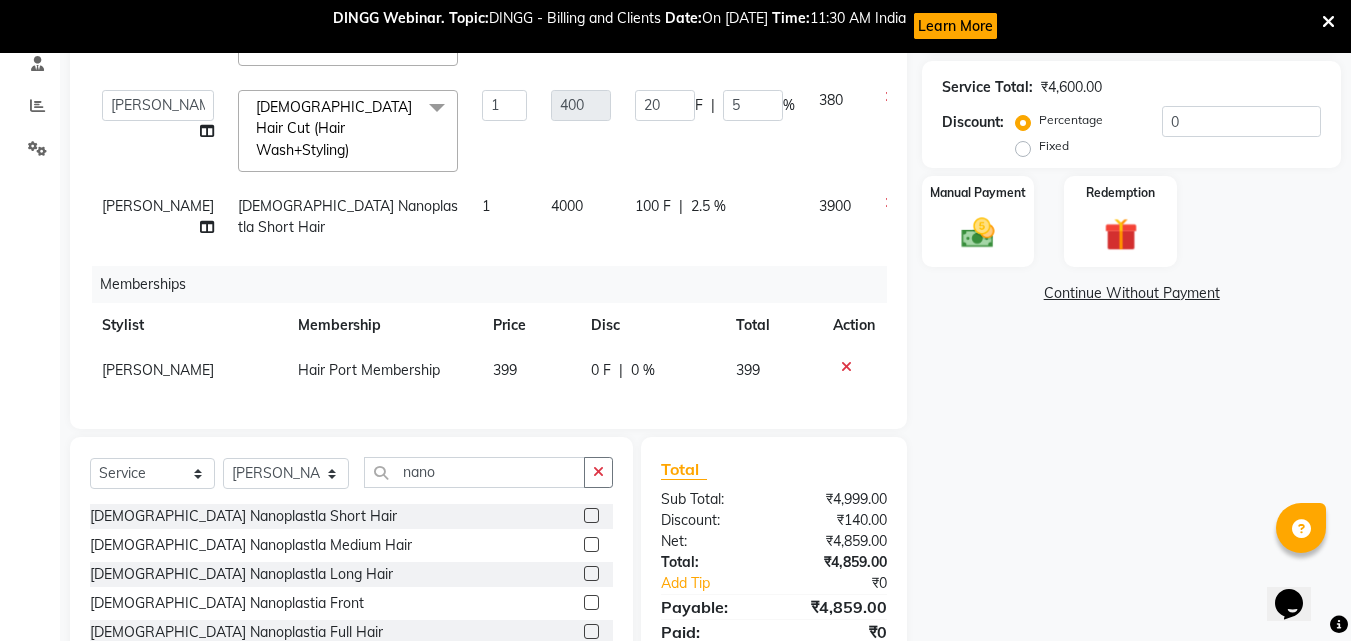 click on "100 F | 2.5 %" 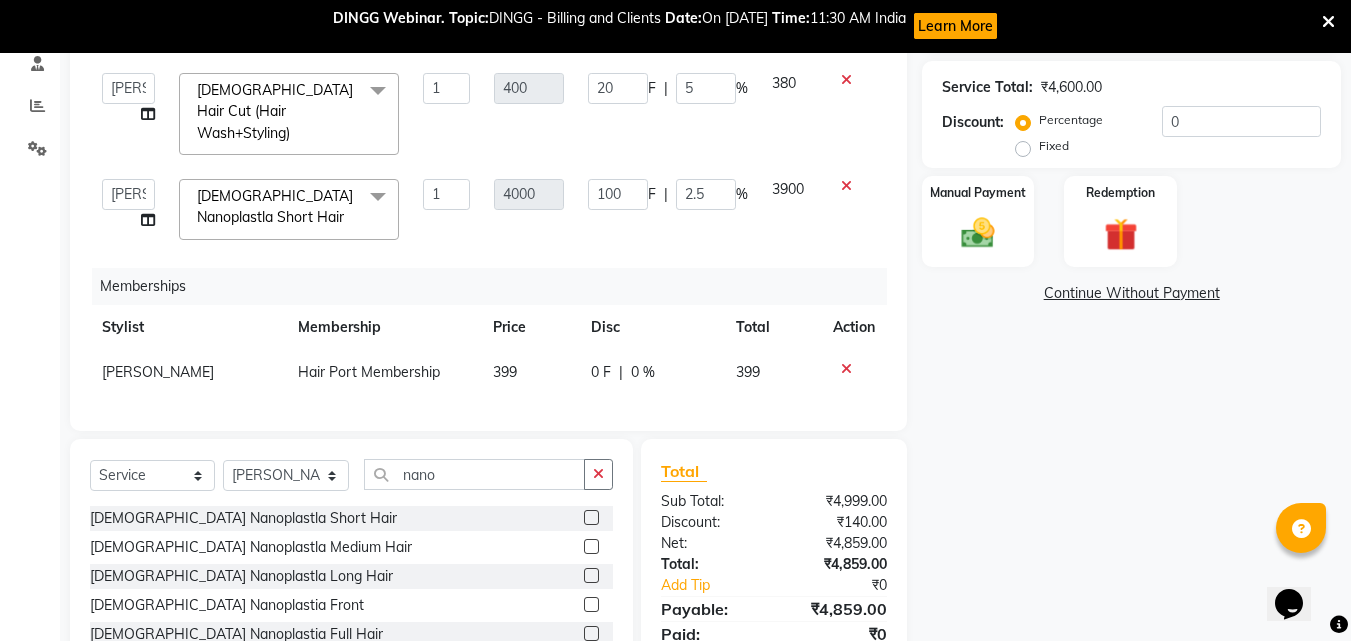 click 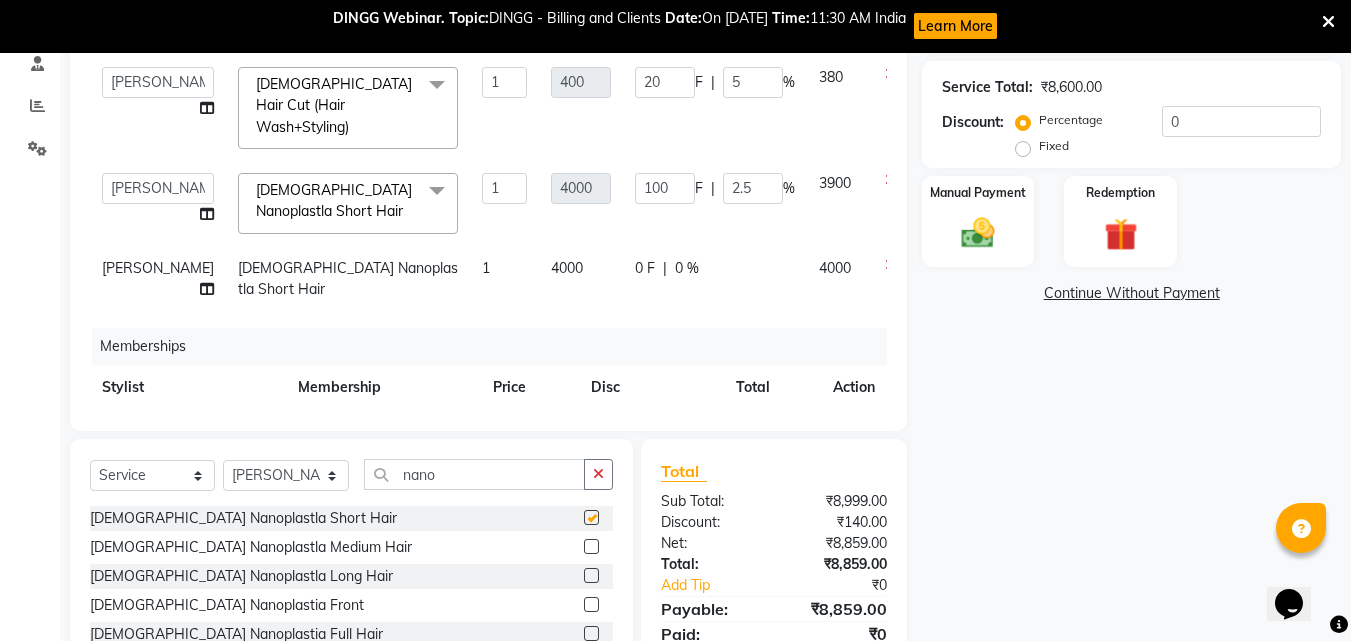 checkbox on "false" 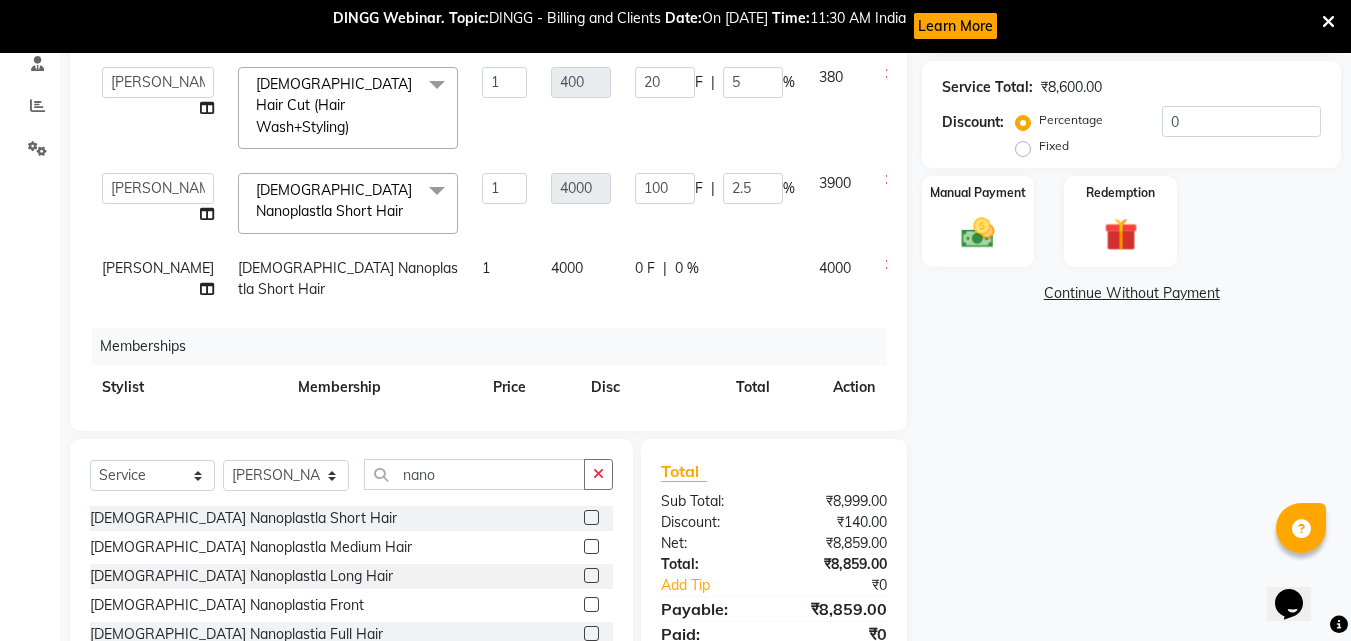 click 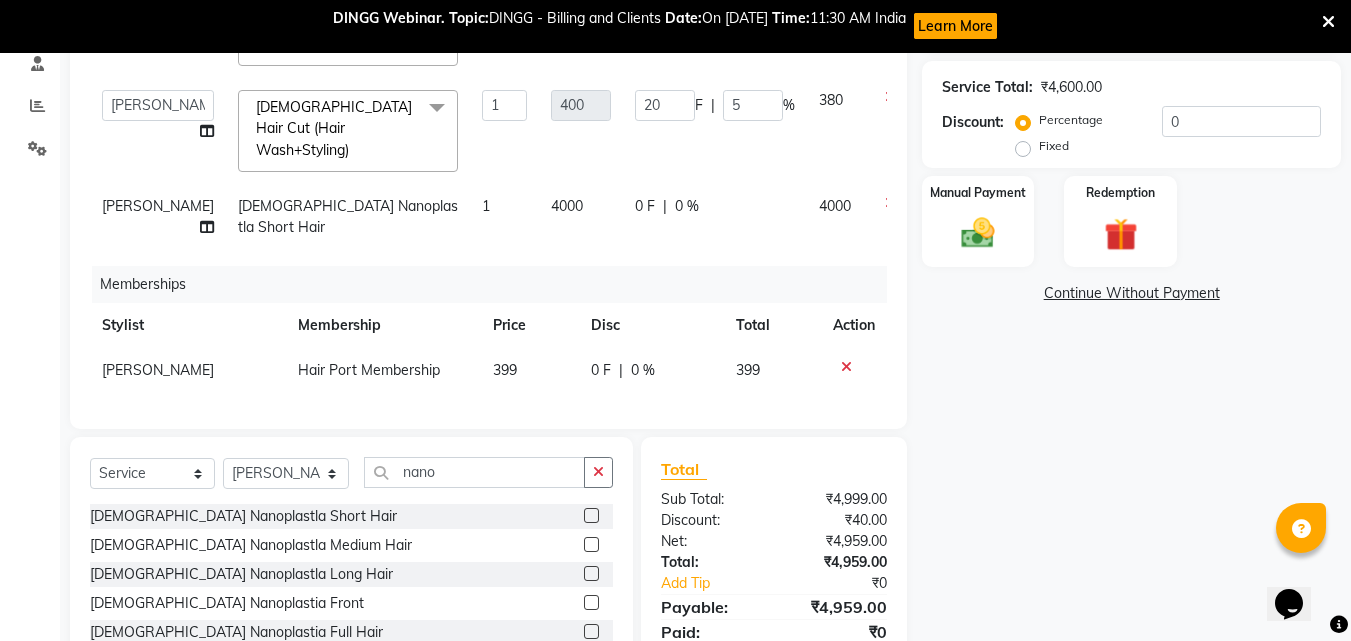 click on "0 F | 0 %" 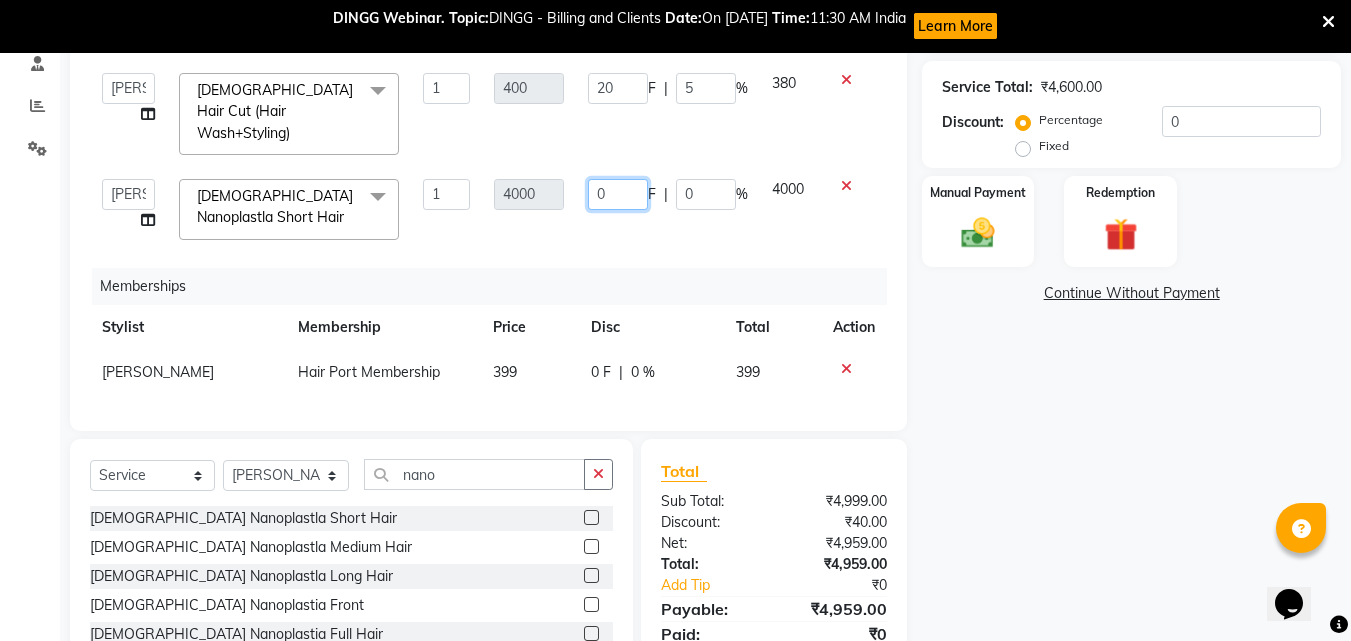 click on "0" 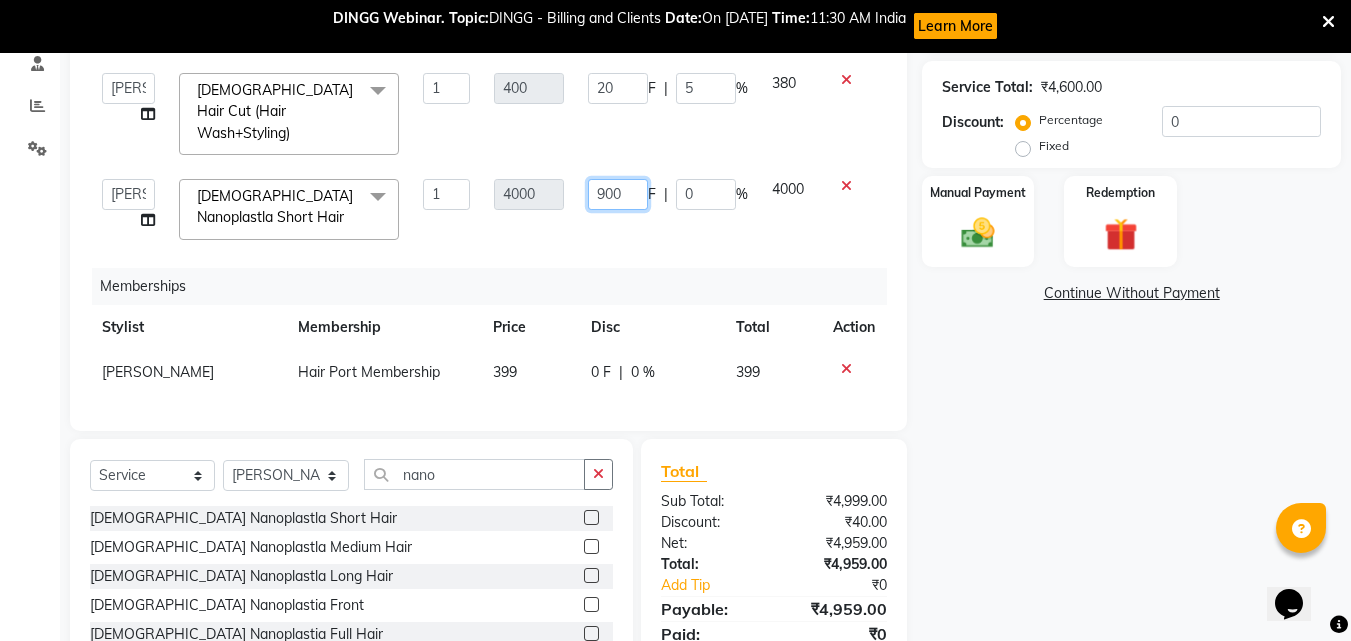 click on "900" 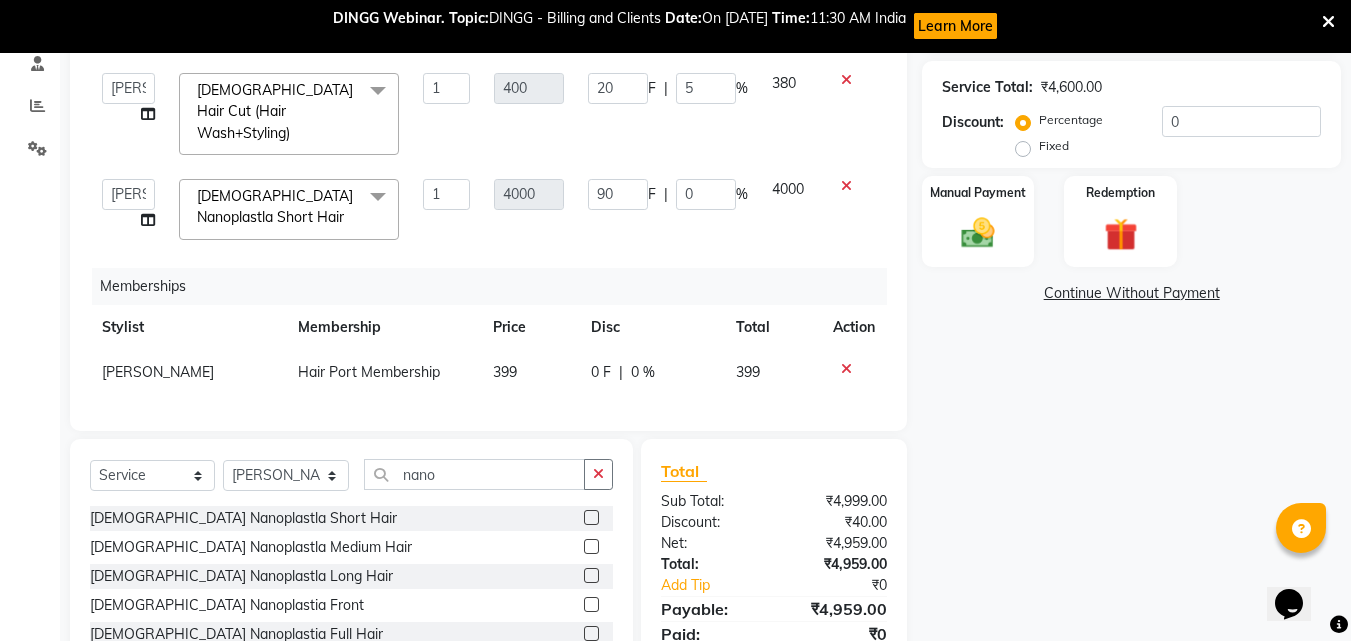 click on "Services Stylist Service Qty Price Disc Total Action  [PERSON_NAME]    [PERSON_NAME]   [PERSON_NAME]   [PERSON_NAME] [PERSON_NAME]    [PERSON_NAME] [PERSON_NAME] Mane  [DEMOGRAPHIC_DATA] Baby Hair Cut  x [DEMOGRAPHIC_DATA] Hair Cut (Hair Wash+Styling) [DEMOGRAPHIC_DATA] Flicks Cut [DEMOGRAPHIC_DATA] Hair Wash+ Blow Dry [DEMOGRAPHIC_DATA] Baby Hair Cut [DEMOGRAPHIC_DATA] Treated Hair Wash+ Blow Dry [DEMOGRAPHIC_DATA] Styling Short Hair [DEMOGRAPHIC_DATA] Styling Medium Hair [DEMOGRAPHIC_DATA] Styling Long Hair  [DEMOGRAPHIC_DATA] Styling Iron/Tong Short Hair [DEMOGRAPHIC_DATA] Styling Iron/Tong Medium Hair [DEMOGRAPHIC_DATA] Styling Iron/Tong Long Hair [DEMOGRAPHIC_DATA] Straightening Short Hair [DEMOGRAPHIC_DATA] Straightening Medium Hair [DEMOGRAPHIC_DATA] Staightening Long Hair [DEMOGRAPHIC_DATA] Smoothing Short Hair [DEMOGRAPHIC_DATA] Smoothing Medium Hair [DEMOGRAPHIC_DATA] Smoothing Long Hair [DEMOGRAPHIC_DATA] Nanoplastla Short Hair [DEMOGRAPHIC_DATA] Nanoplastla Medium Hair [DEMOGRAPHIC_DATA] Nanoplastla Long Hair  [DEMOGRAPHIC_DATA] Keratin Short Hair [DEMOGRAPHIC_DATA] Keratin Medium Hair  [DEMOGRAPHIC_DATA] Keratin Long Hair [DEMOGRAPHIC_DATA] Bluetox Short Hair [DEMOGRAPHIC_DATA] Bluetox Medium Hair  [DEMOGRAPHIC_DATA] Bluetox Tong Hair [DEMOGRAPHIC_DATA] Hair Spa Deep Nourishing [DEMOGRAPHIC_DATA] Head Massage 1 20" 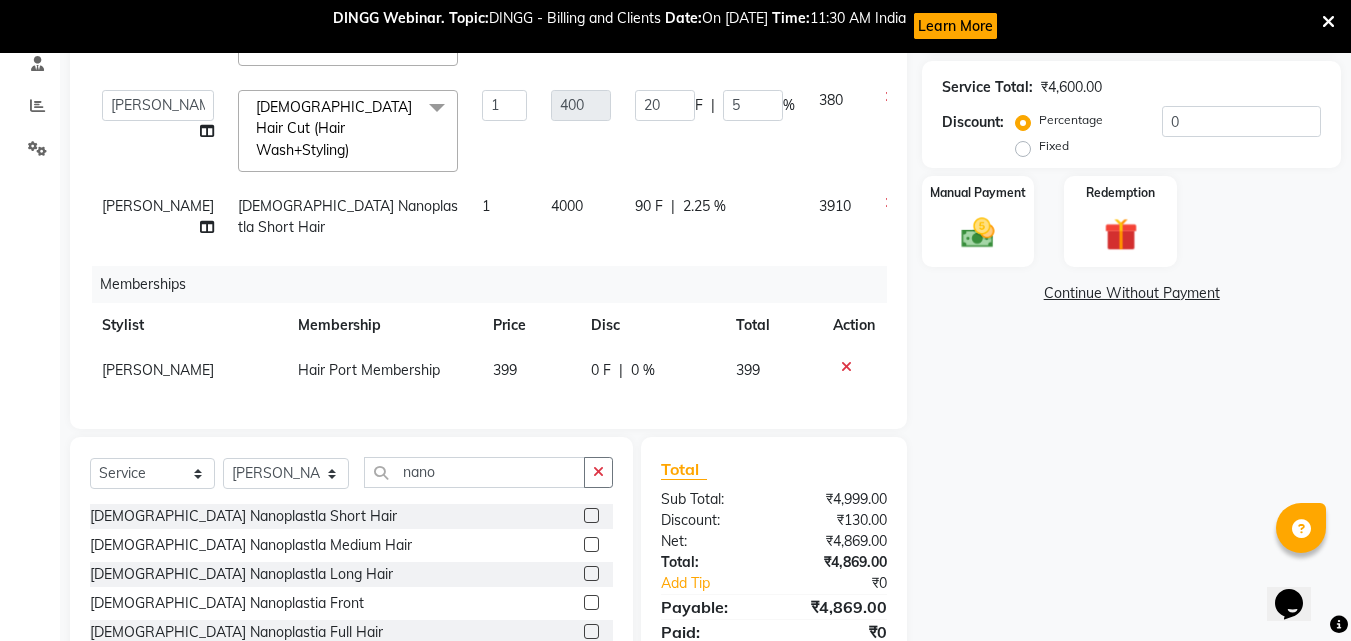 click 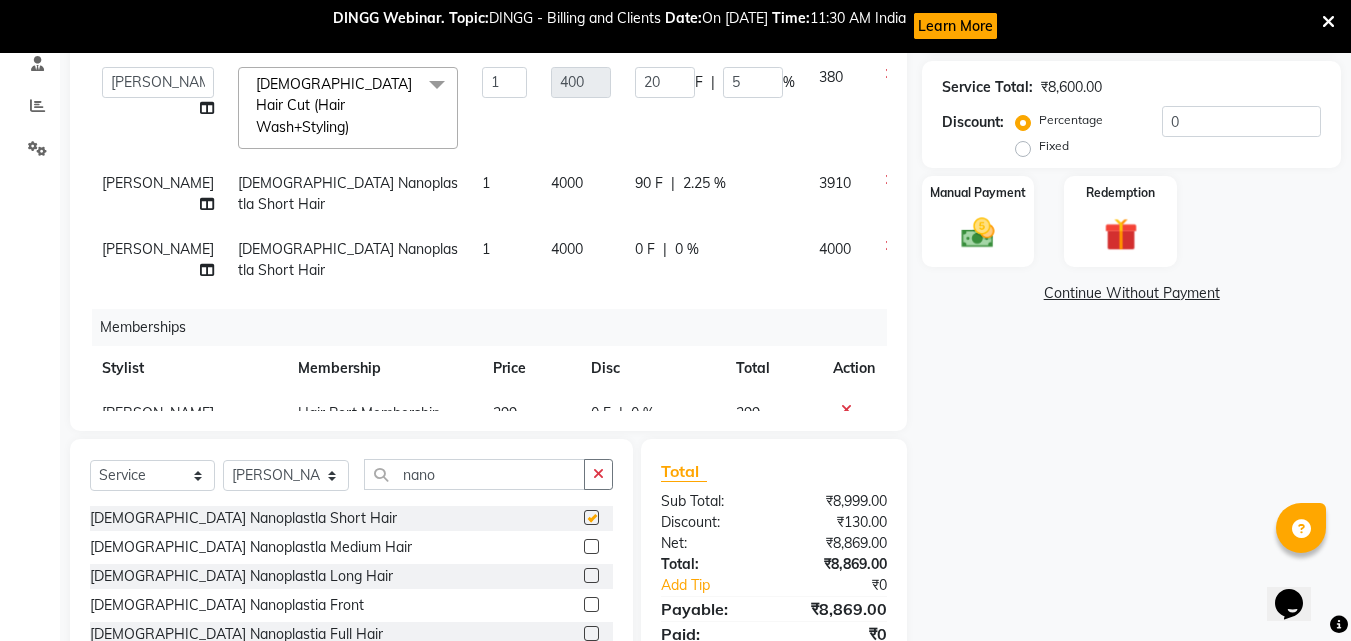 checkbox on "false" 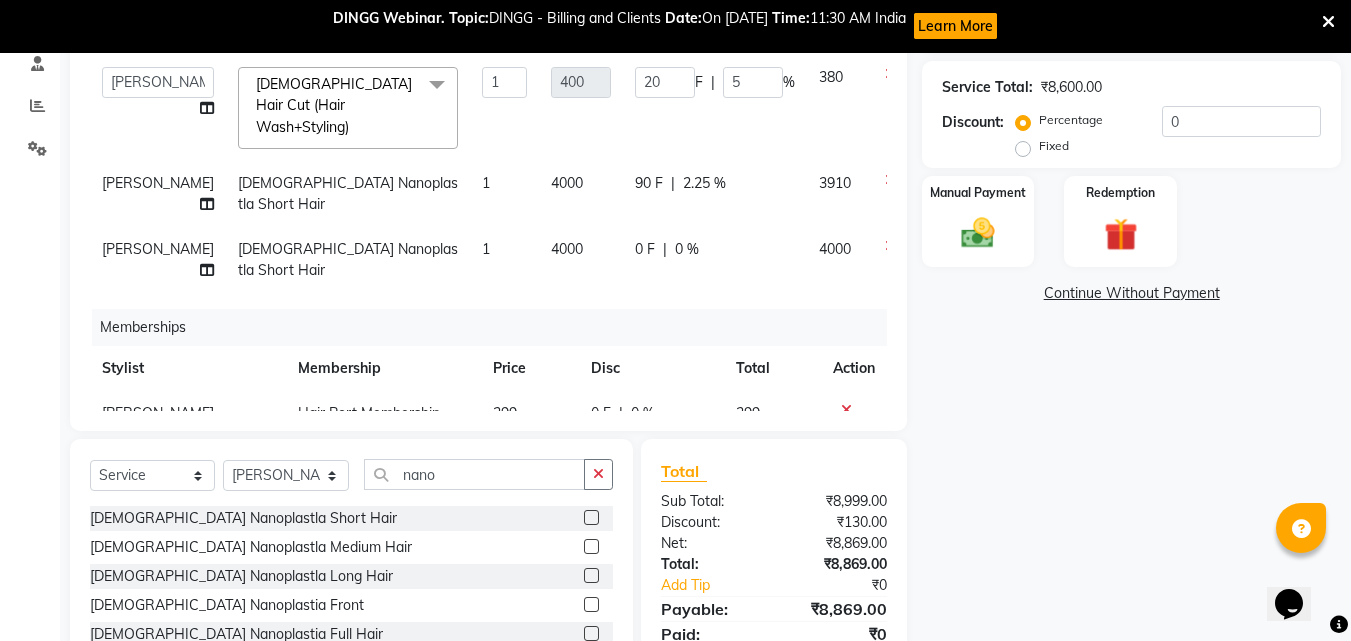 click 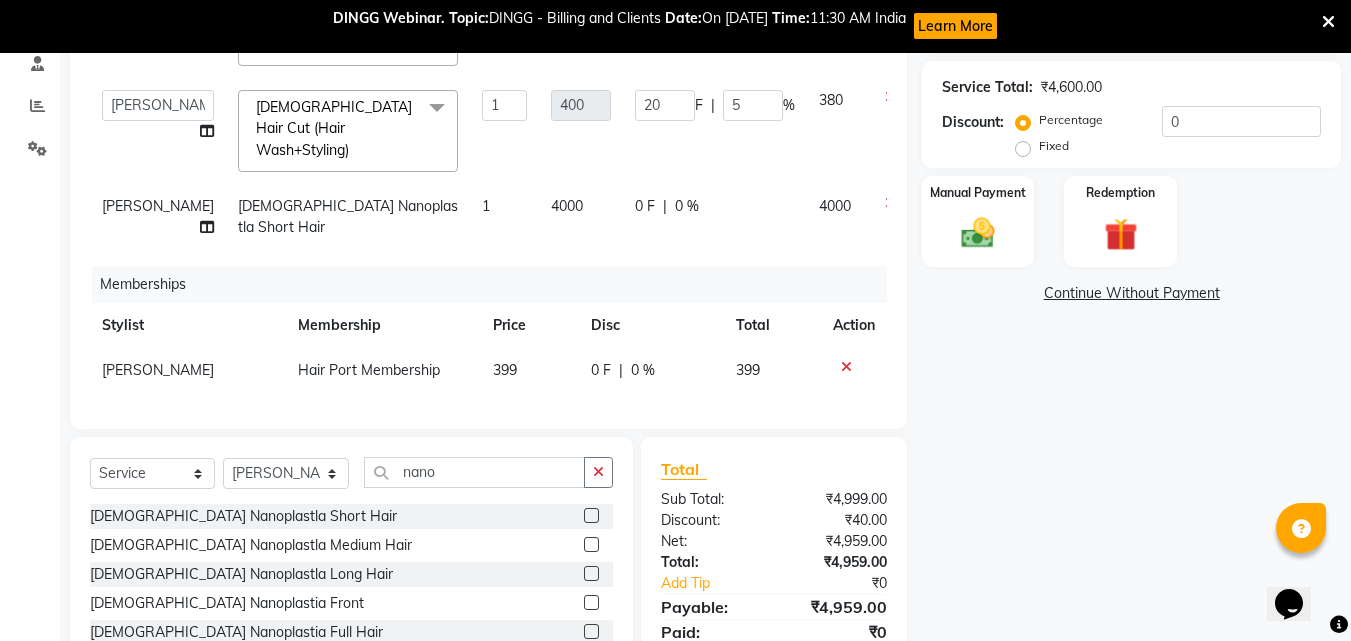 click on "4000" 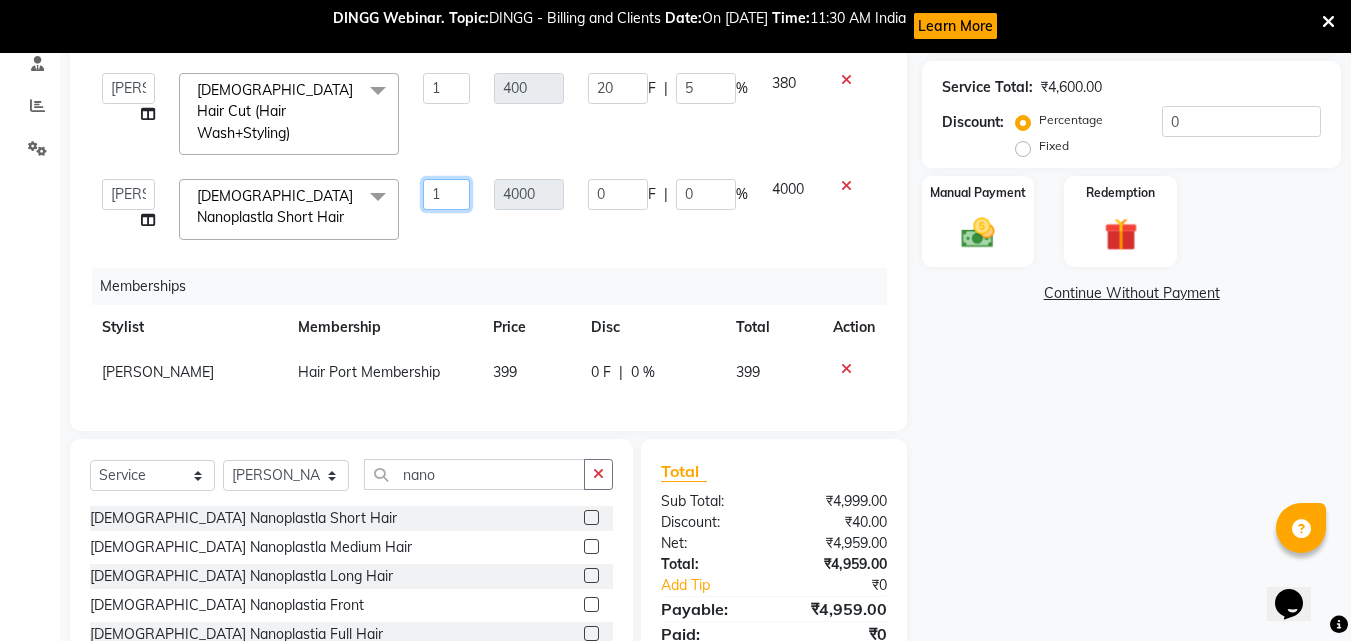 click on "1" 